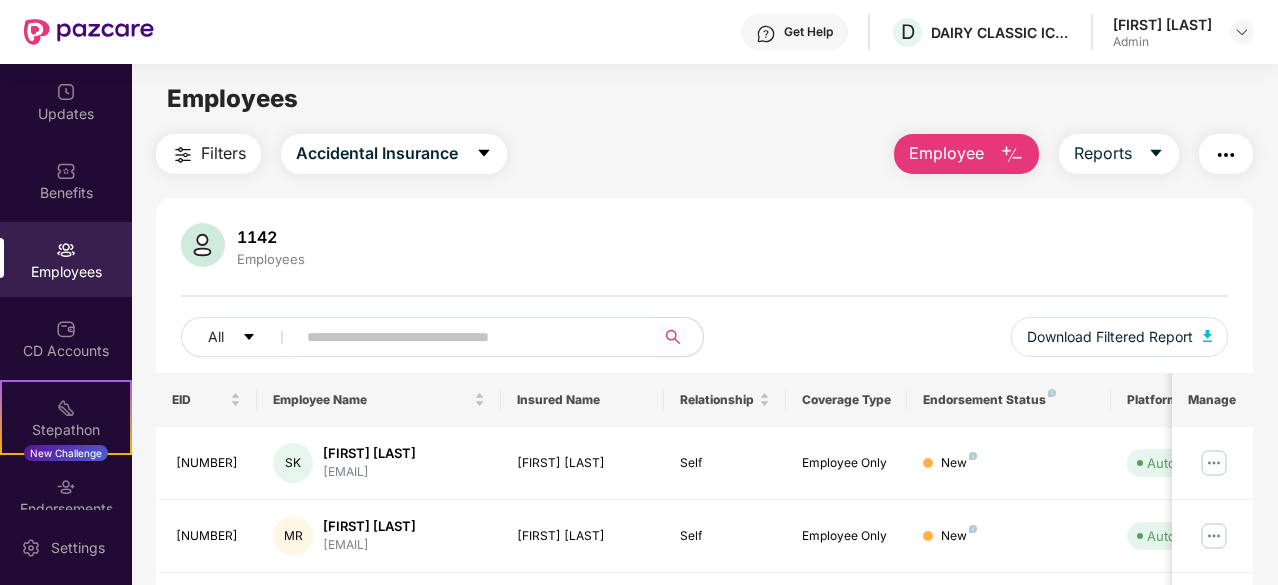 scroll, scrollTop: 0, scrollLeft: 0, axis: both 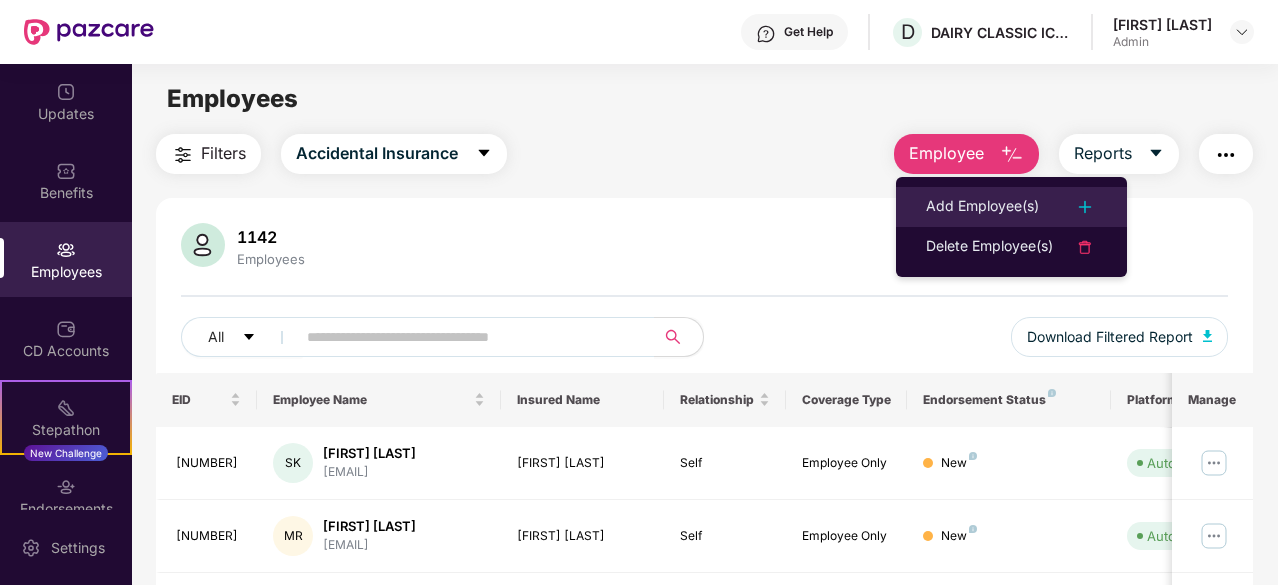 click on "Add Employee(s)" at bounding box center (982, 207) 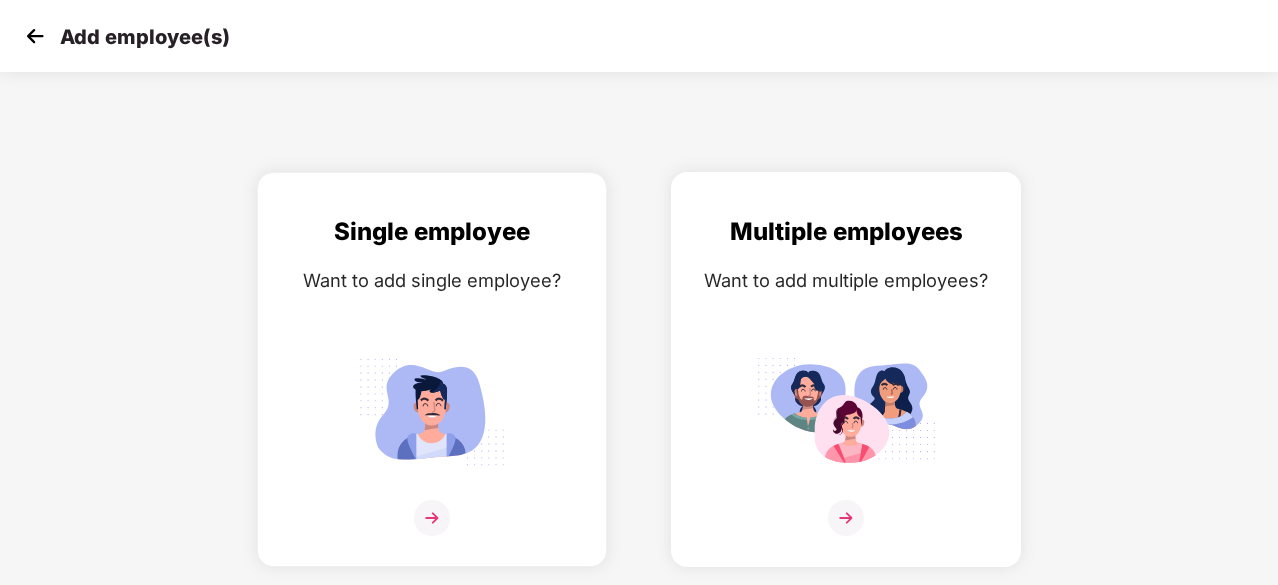 click at bounding box center (846, 518) 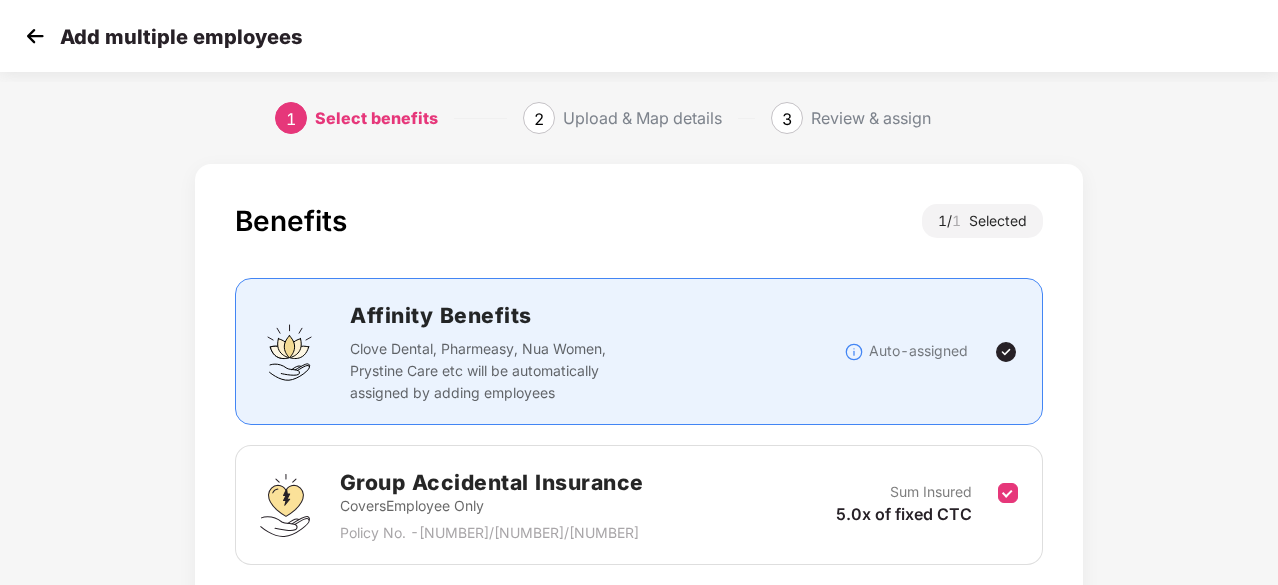 scroll, scrollTop: 152, scrollLeft: 0, axis: vertical 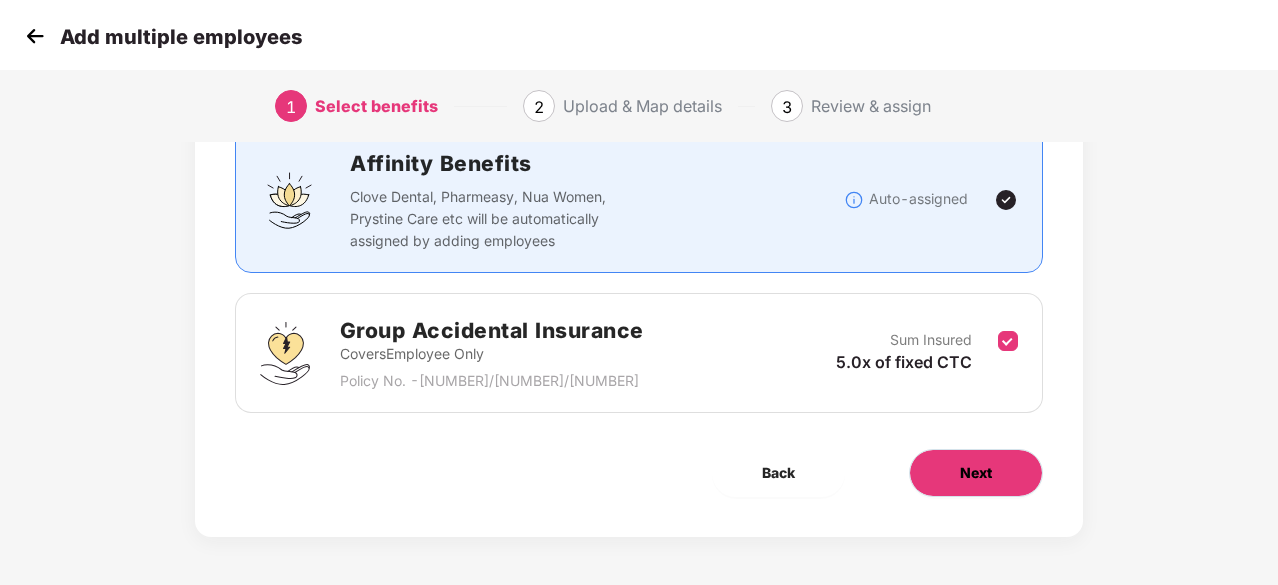 click on "Next" at bounding box center (976, 473) 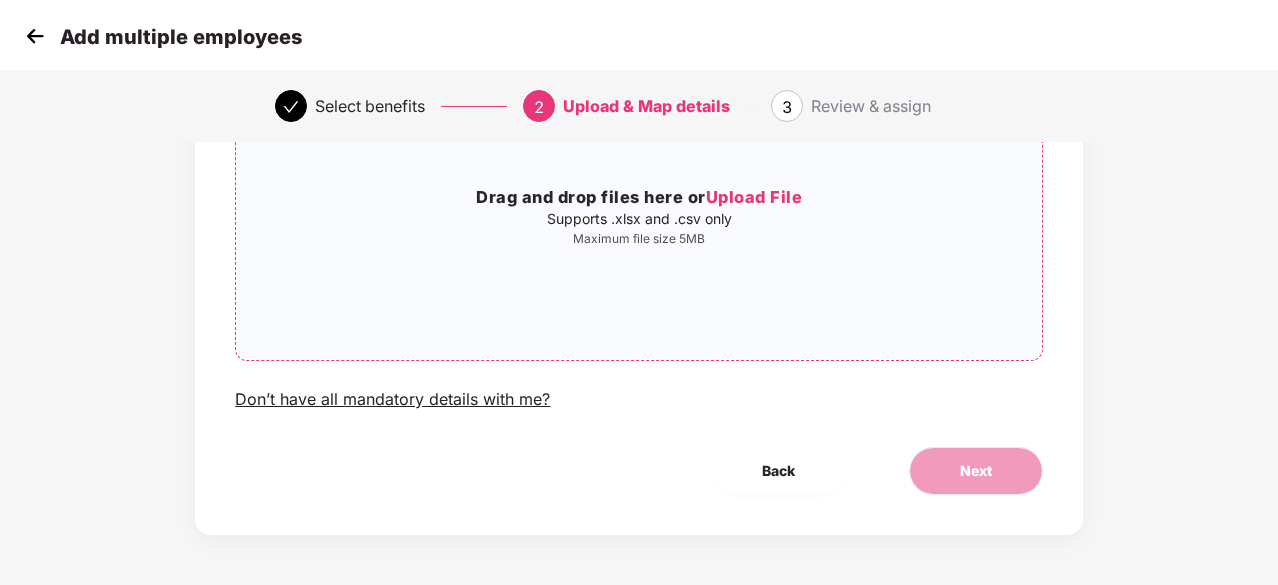 scroll, scrollTop: 18, scrollLeft: 0, axis: vertical 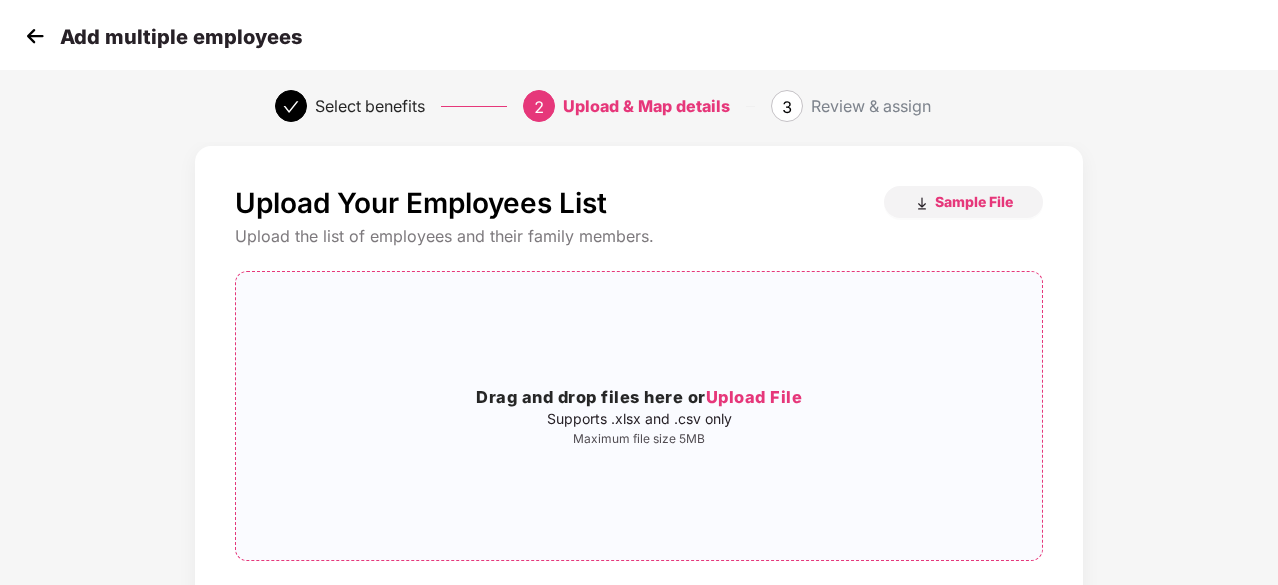 click on "Upload File" at bounding box center (754, 397) 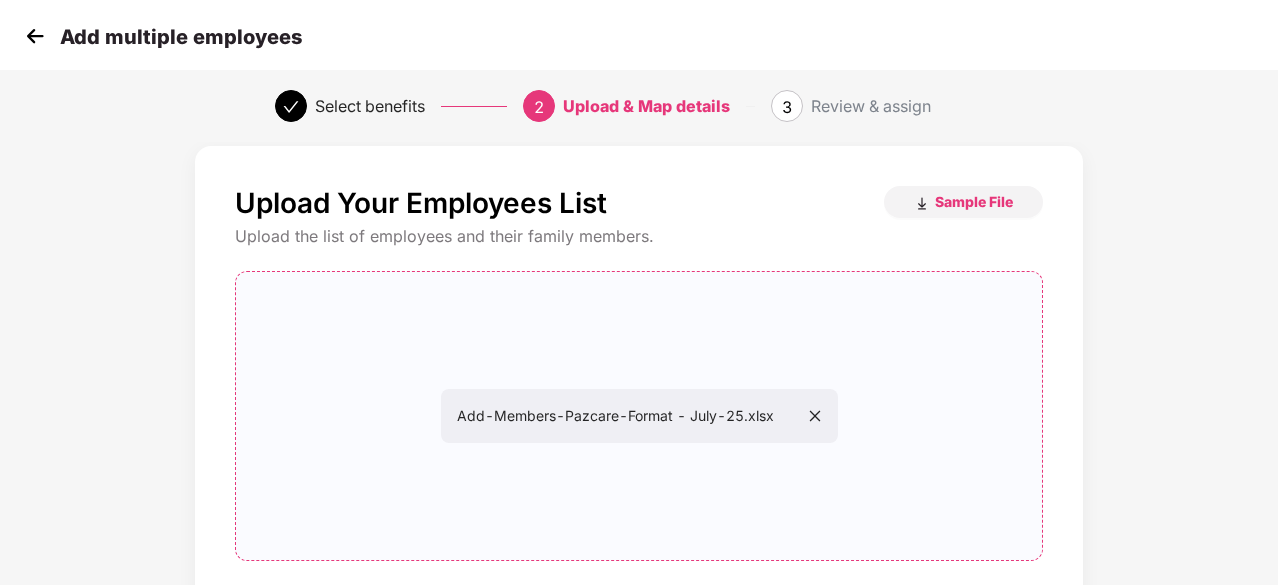 scroll, scrollTop: 218, scrollLeft: 0, axis: vertical 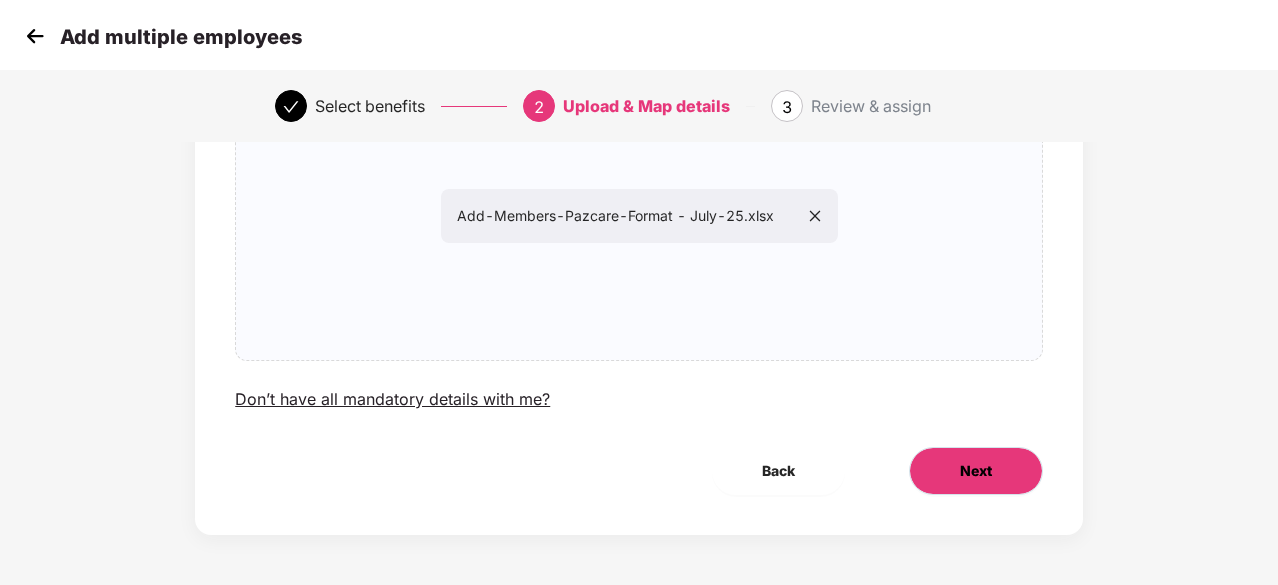 click on "Next" at bounding box center (976, 471) 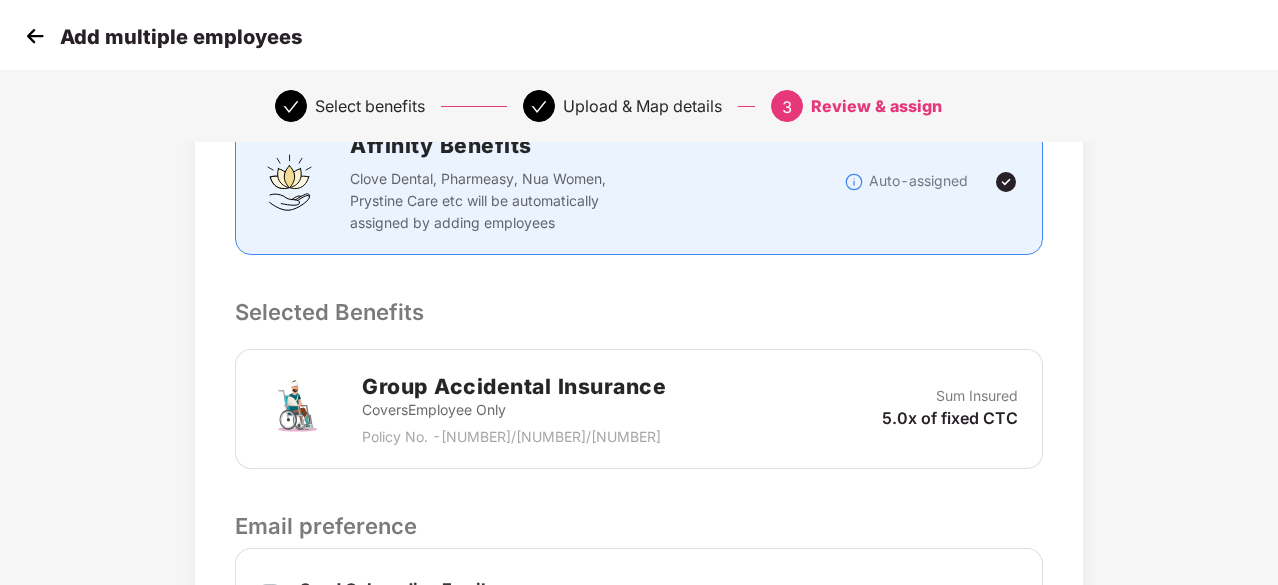 scroll, scrollTop: 742, scrollLeft: 0, axis: vertical 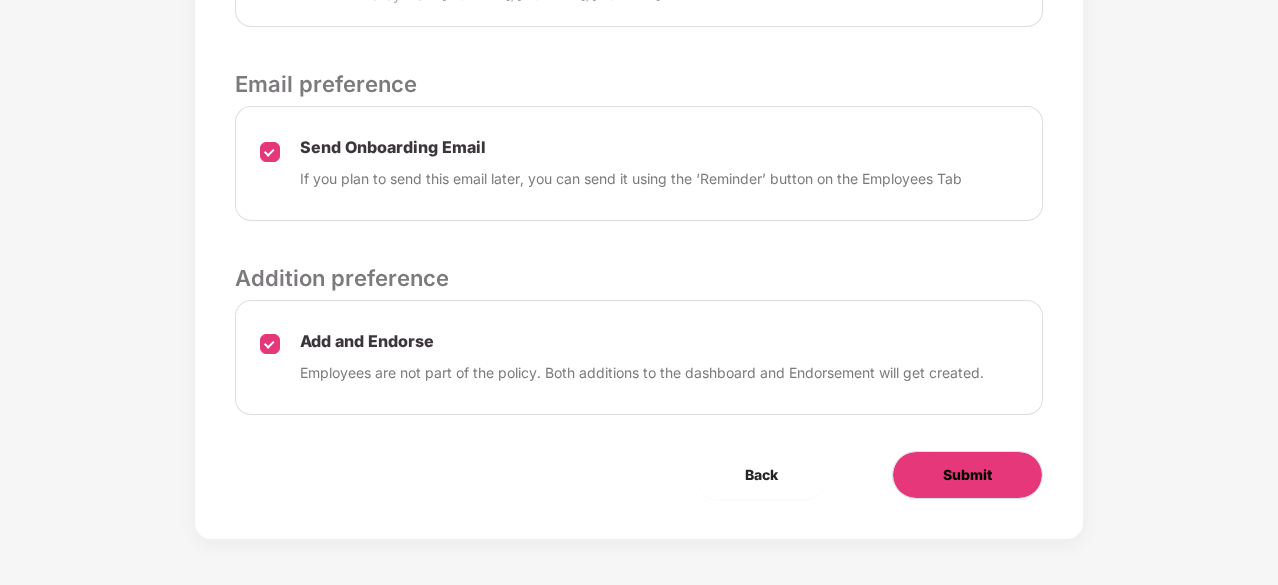 click on "Submit" at bounding box center [967, 475] 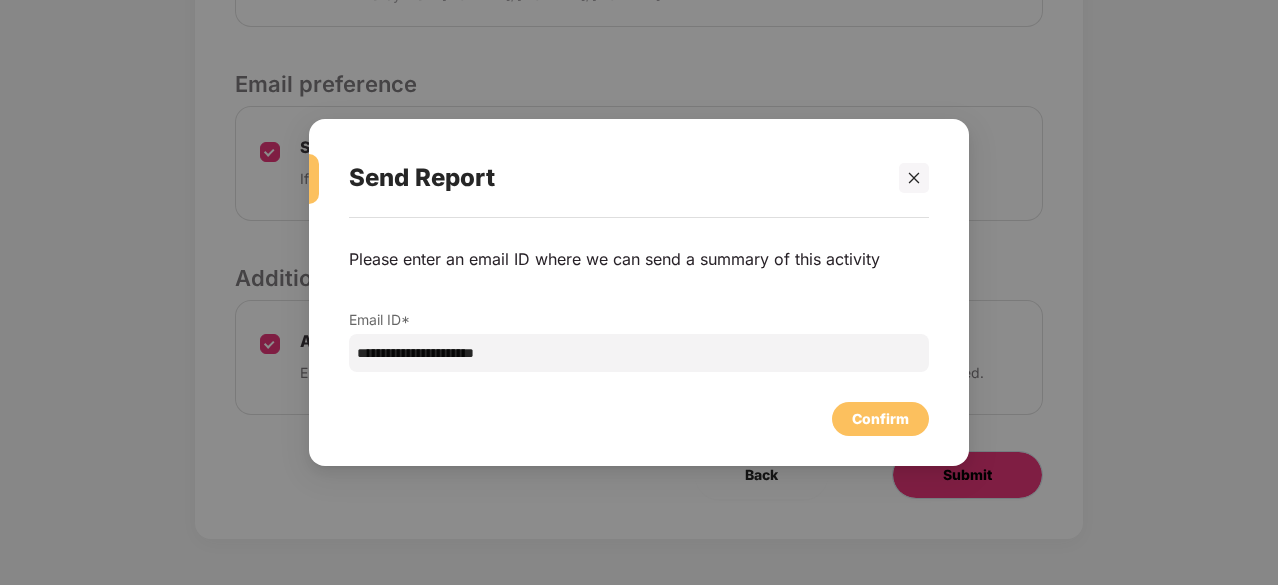 scroll, scrollTop: 0, scrollLeft: 0, axis: both 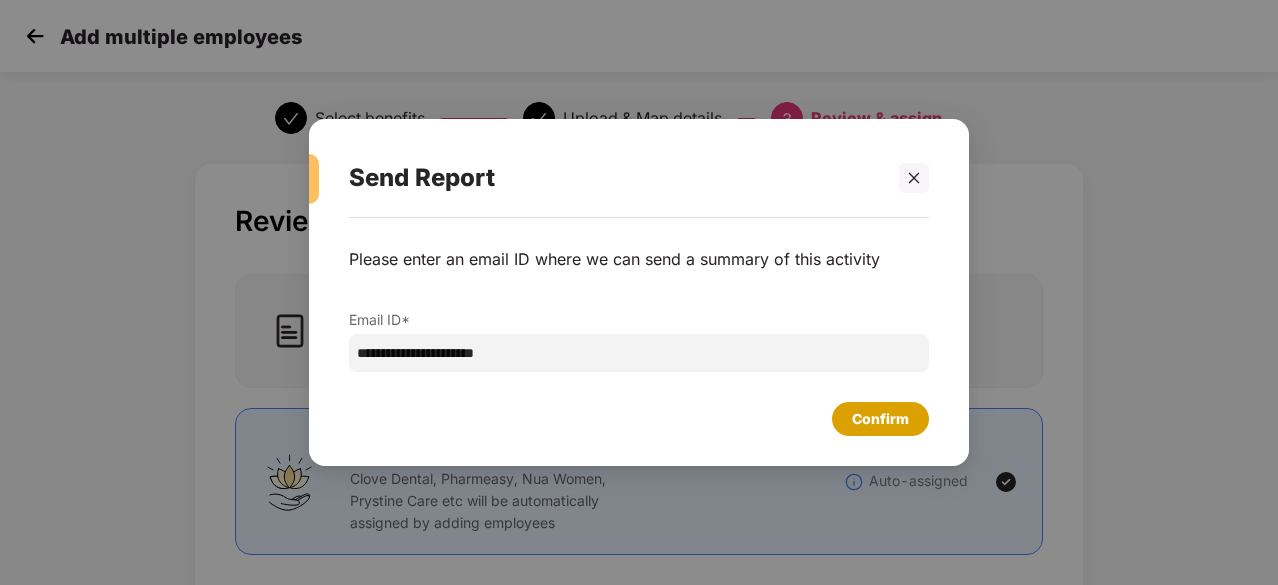 click on "Confirm" at bounding box center (880, 419) 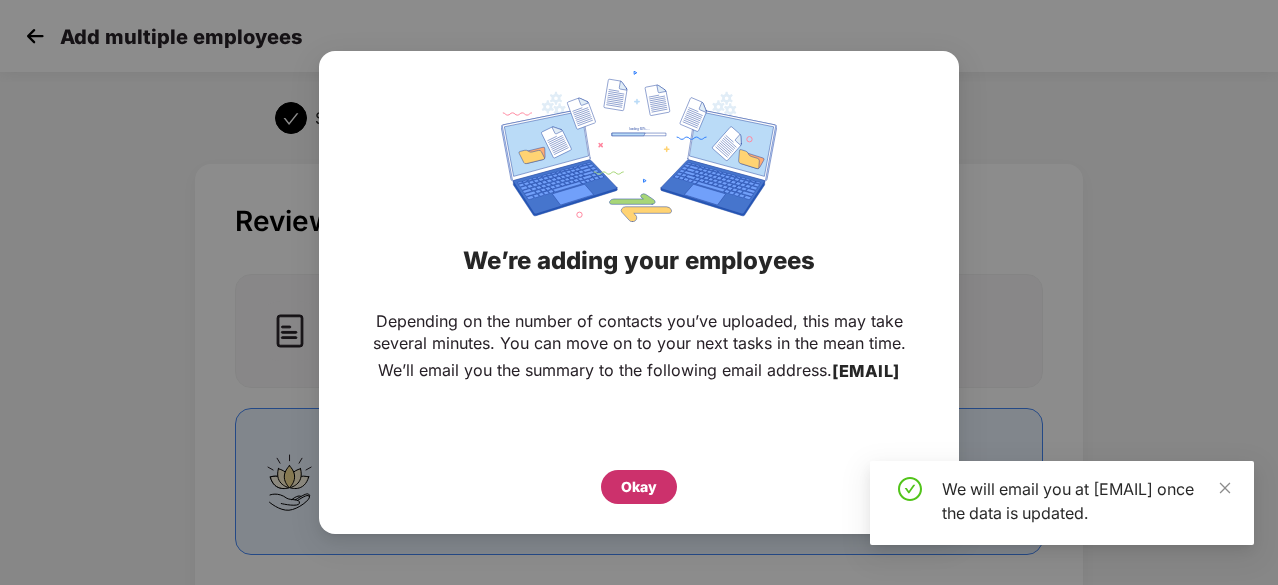 click on "Okay" at bounding box center (639, 487) 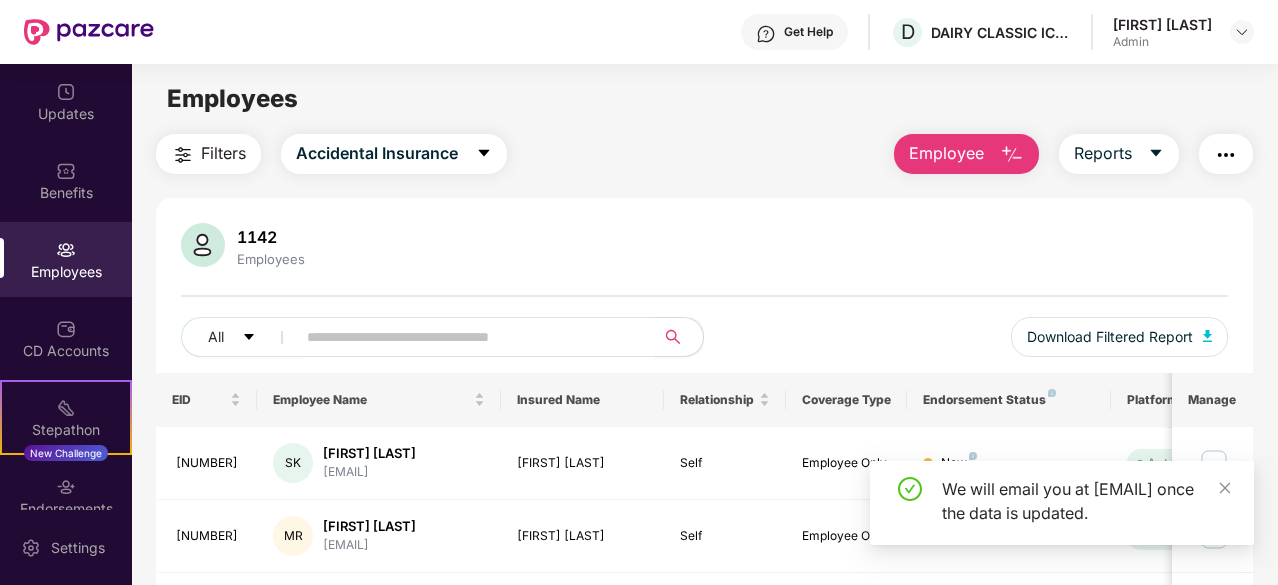 click on "Employee" at bounding box center (966, 154) 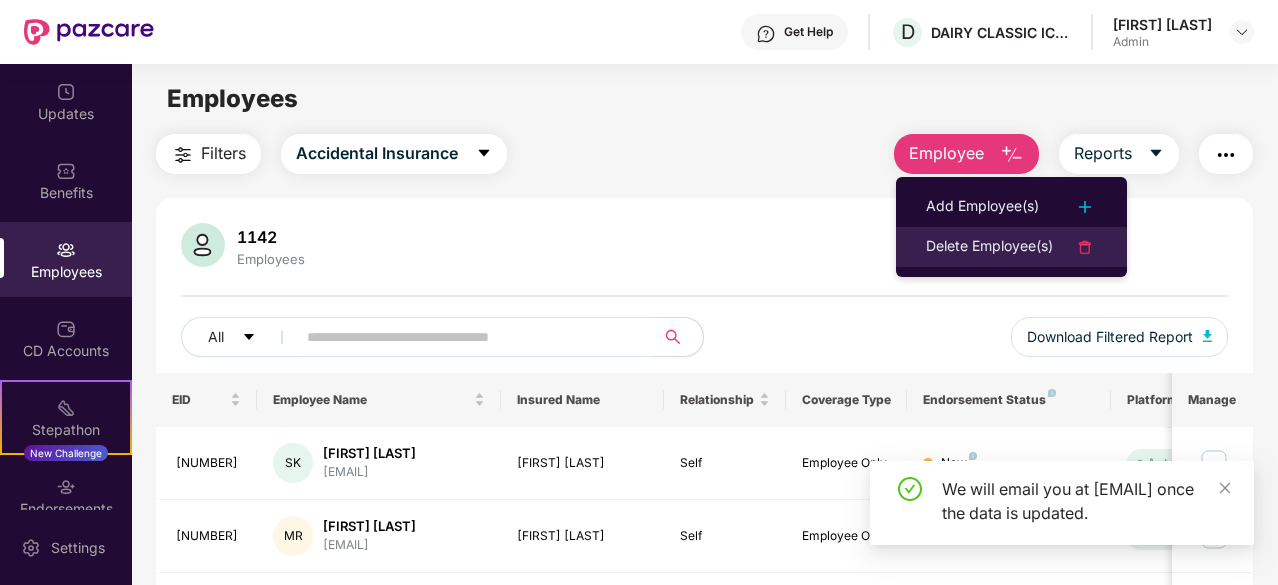 click on "Delete Employee(s)" at bounding box center [989, 247] 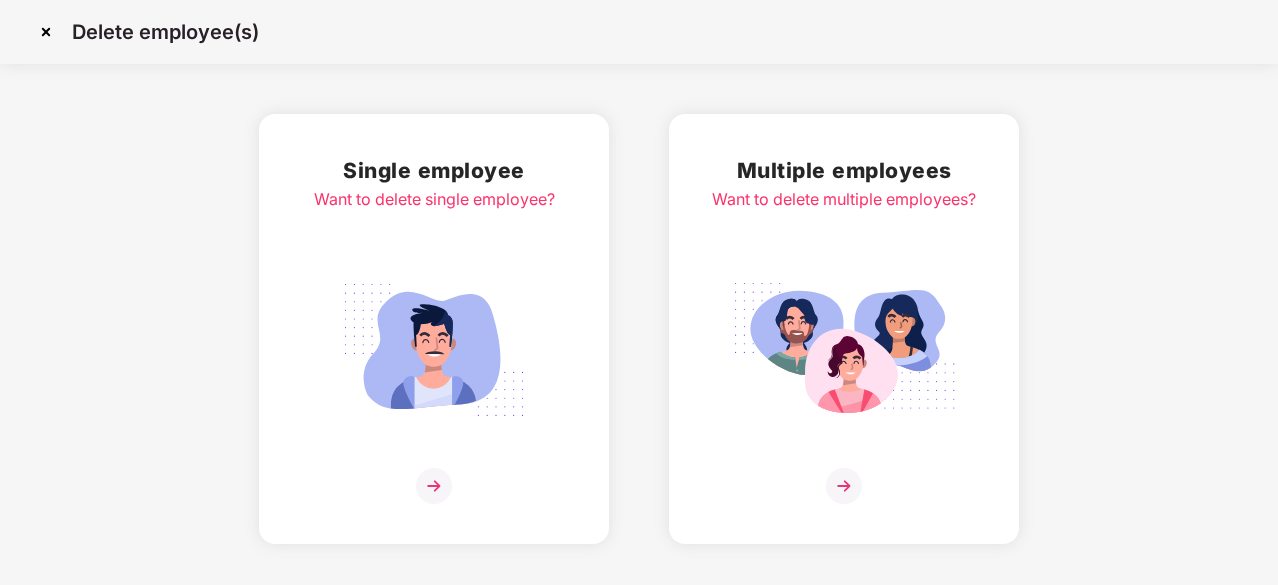 click at bounding box center (844, 486) 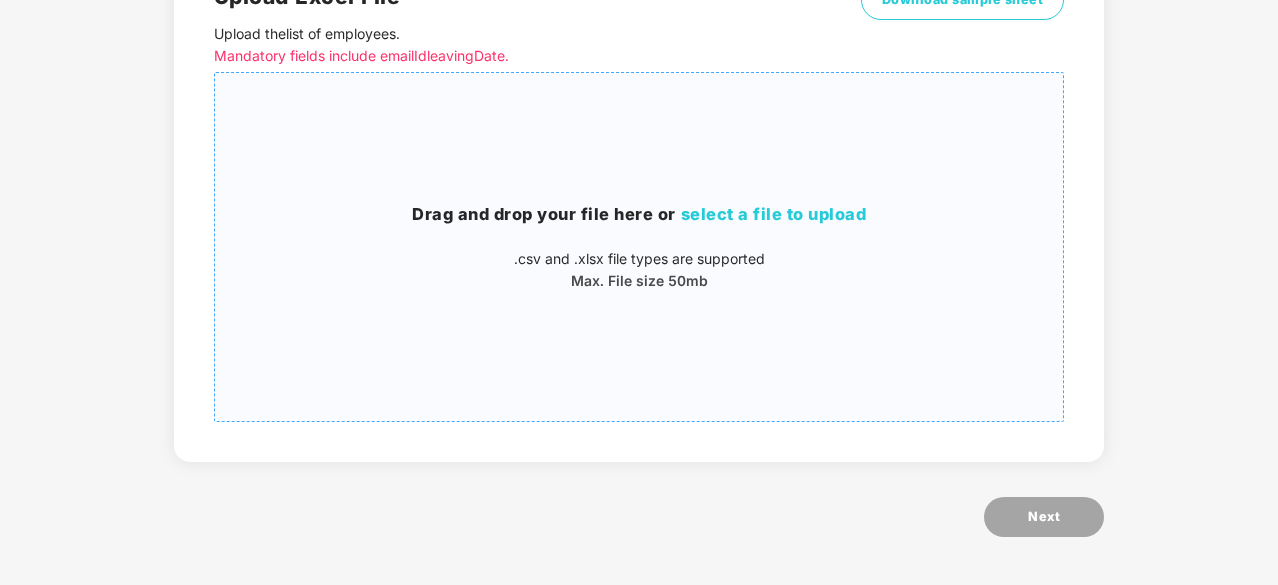 scroll, scrollTop: 216, scrollLeft: 0, axis: vertical 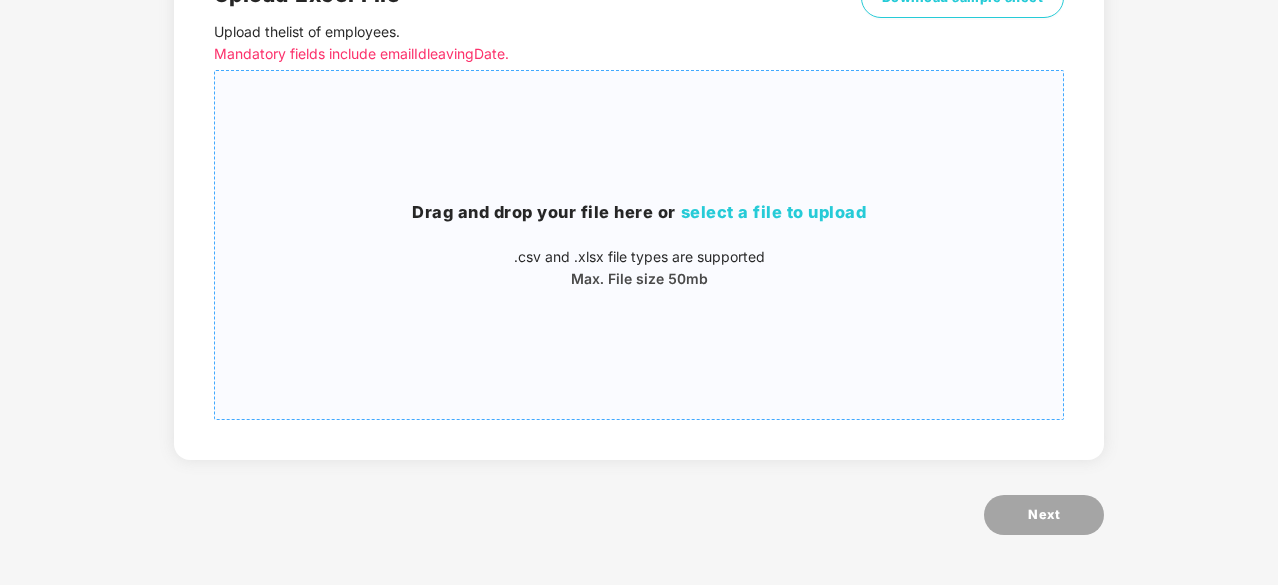click on "select a file to upload" at bounding box center (774, 212) 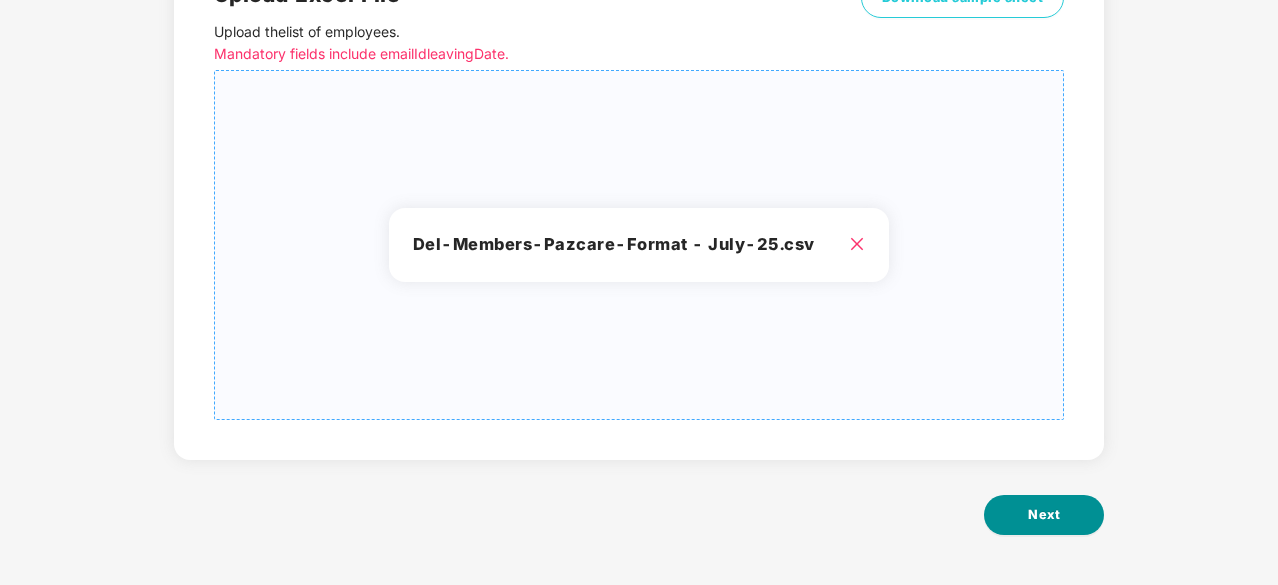 click on "Next" at bounding box center (1044, 515) 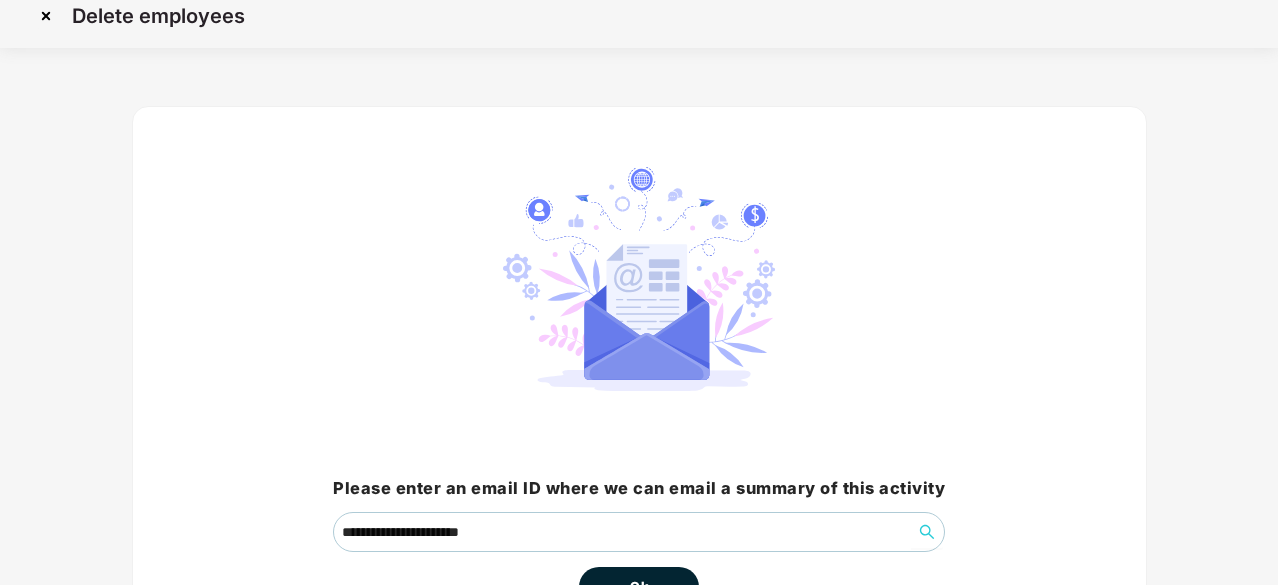 scroll, scrollTop: 152, scrollLeft: 0, axis: vertical 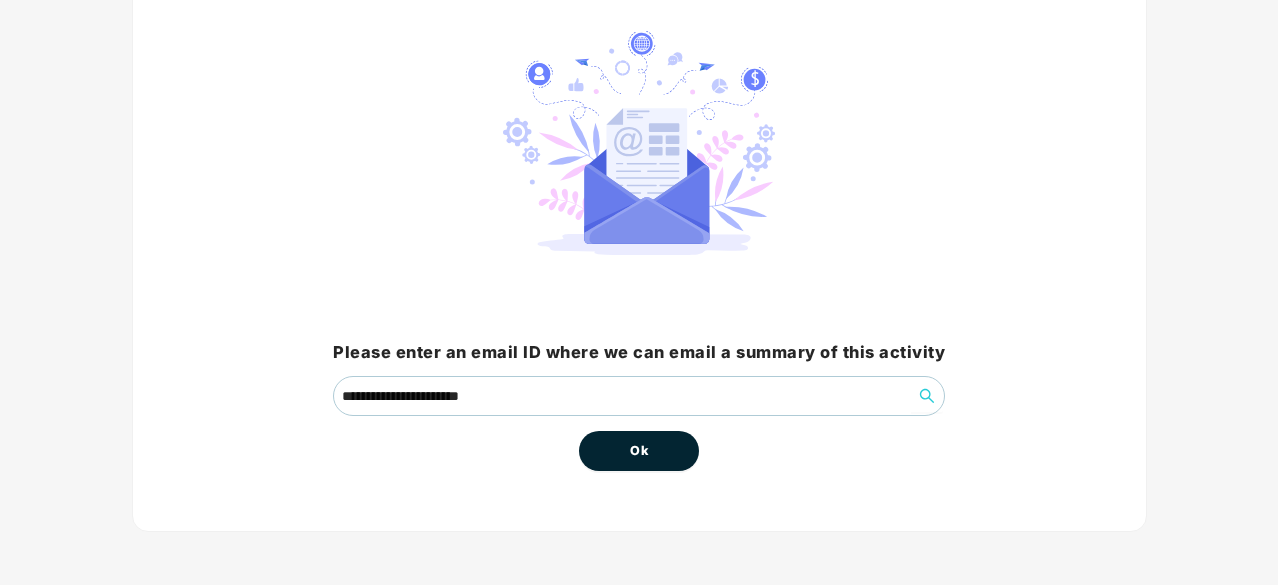 click on "Ok" at bounding box center [639, 451] 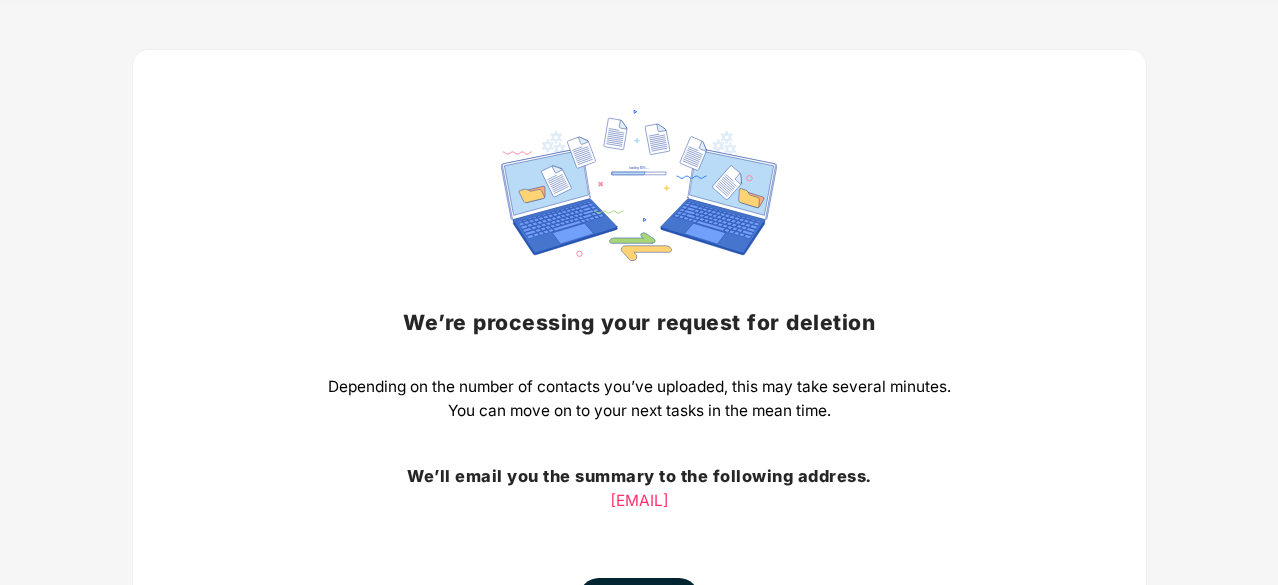 scroll, scrollTop: 152, scrollLeft: 0, axis: vertical 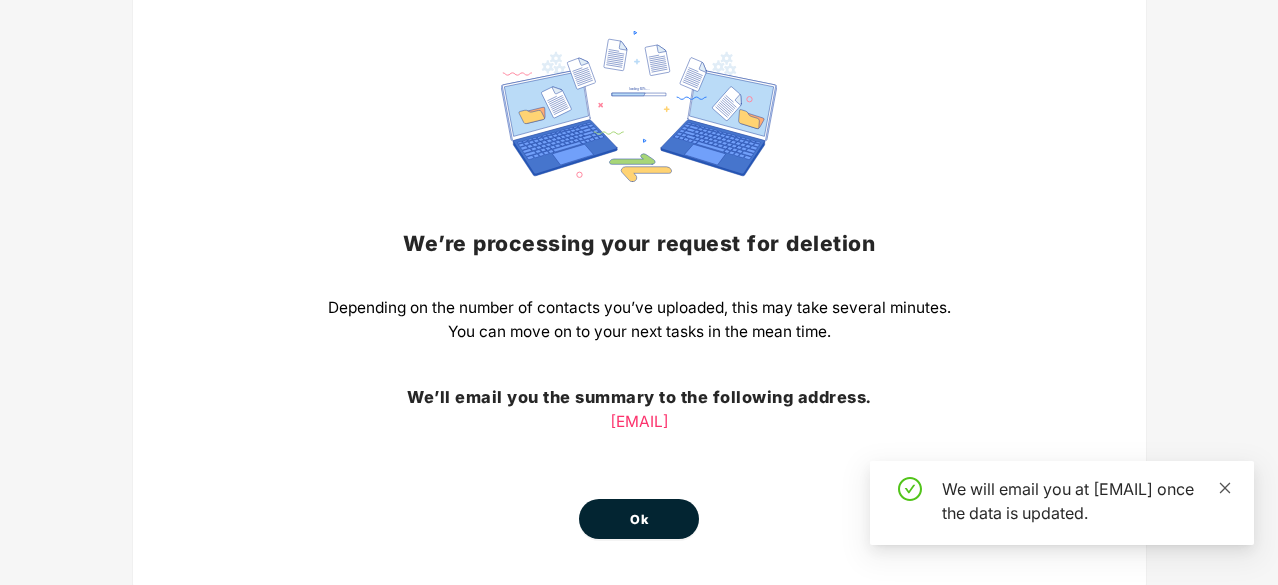 click 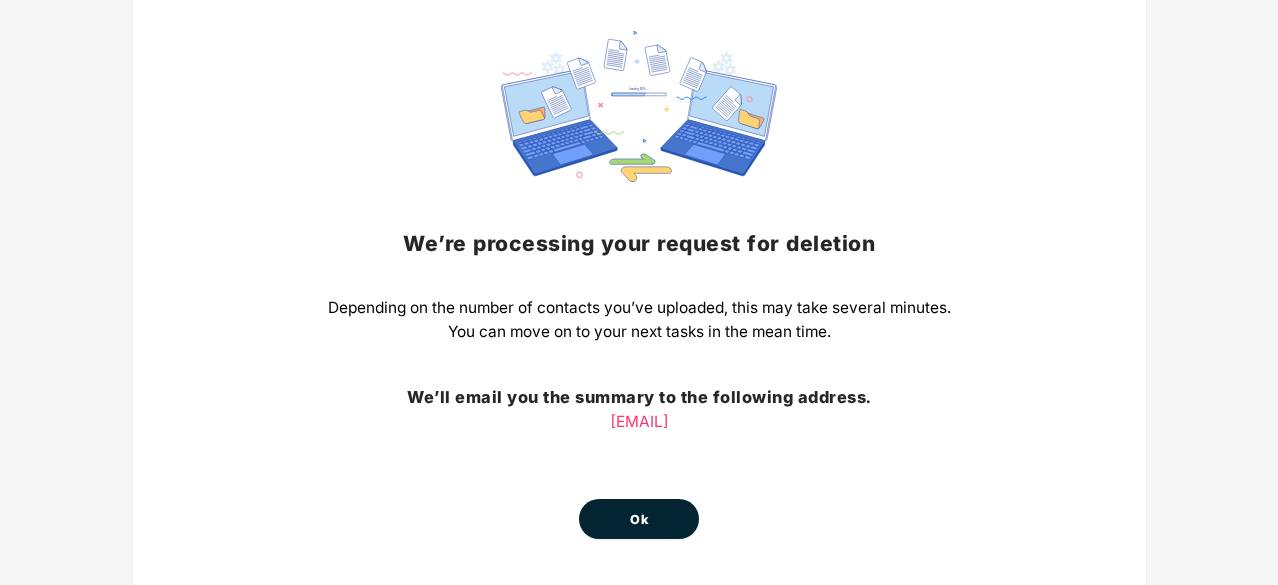 click on "Ok" at bounding box center [639, 520] 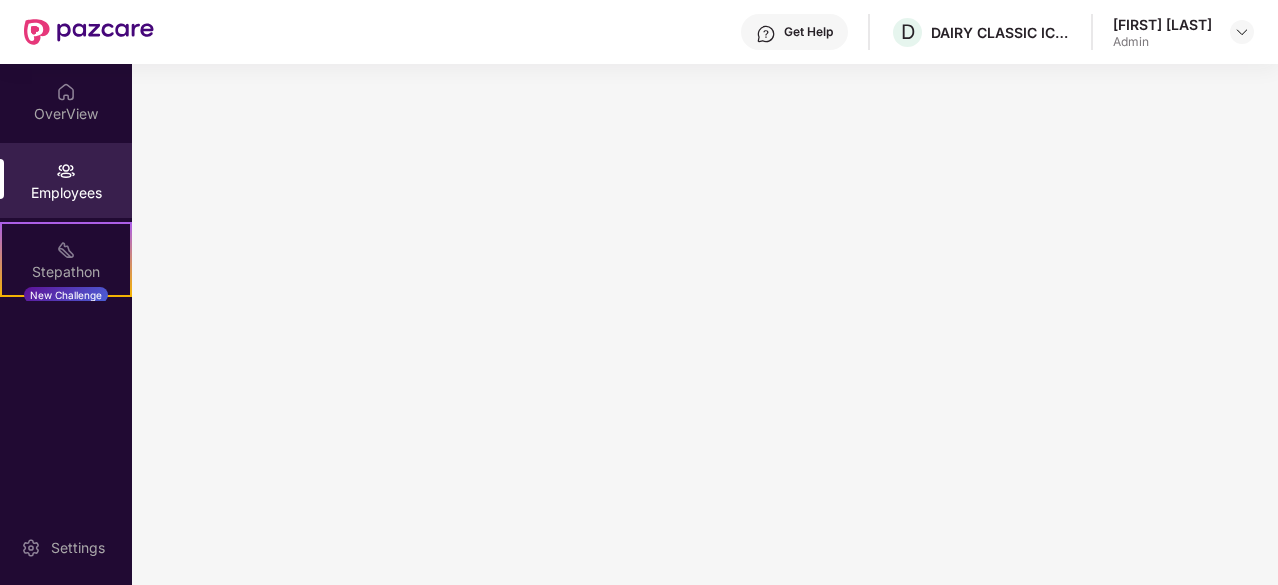 scroll, scrollTop: 0, scrollLeft: 0, axis: both 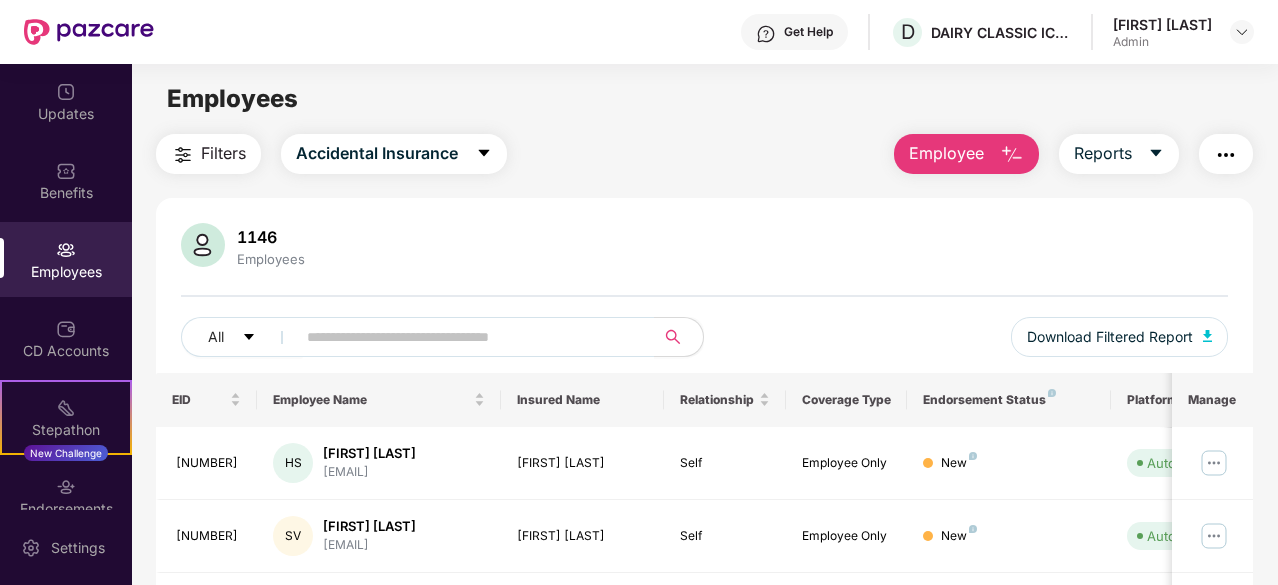 click on "Employee" at bounding box center (966, 154) 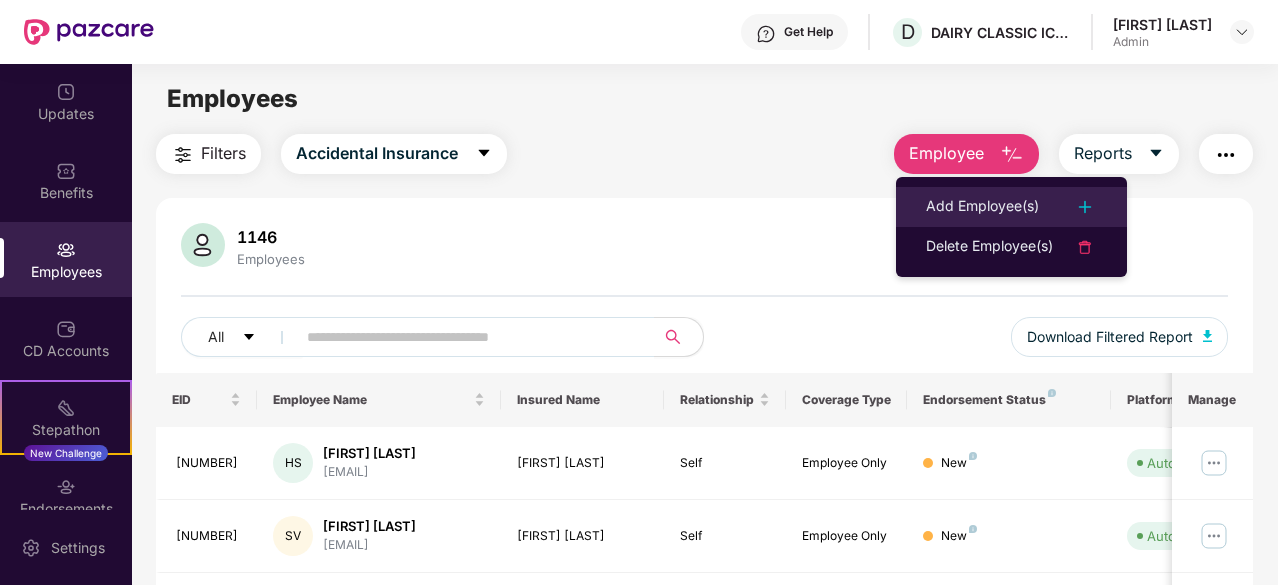 click on "Add Employee(s)" at bounding box center [982, 207] 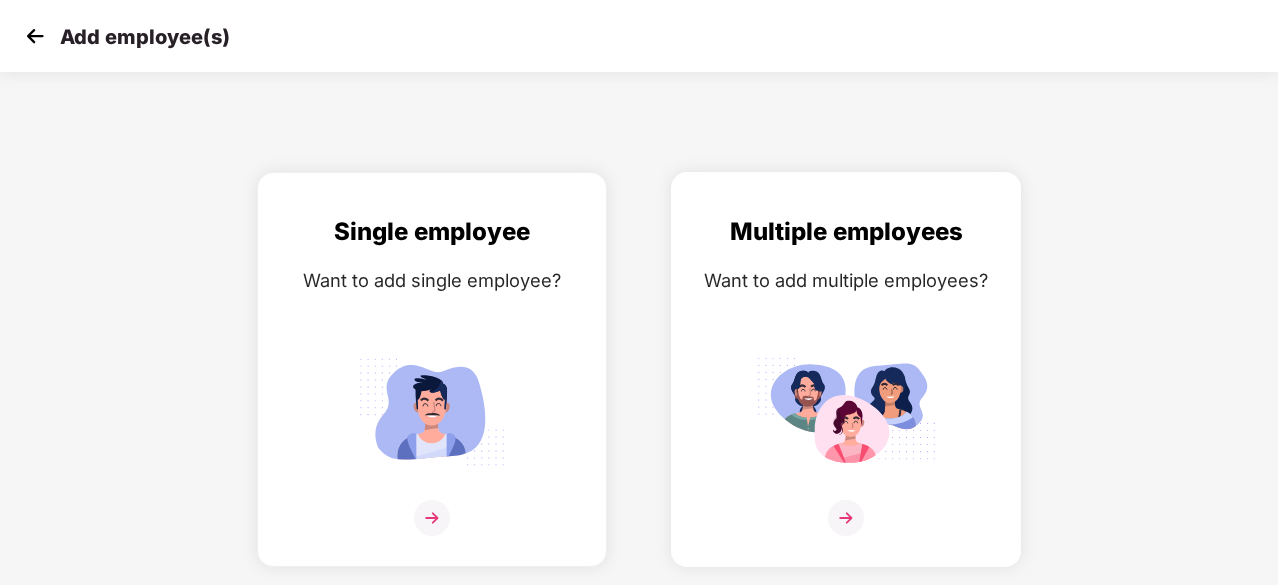 click at bounding box center (846, 411) 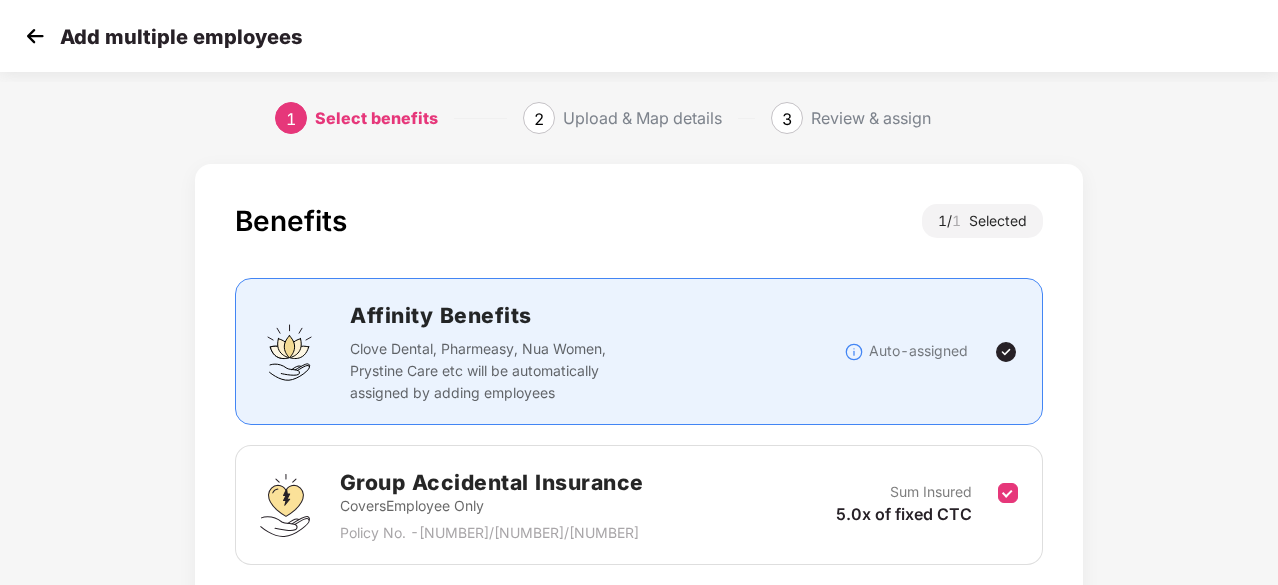 scroll, scrollTop: 152, scrollLeft: 0, axis: vertical 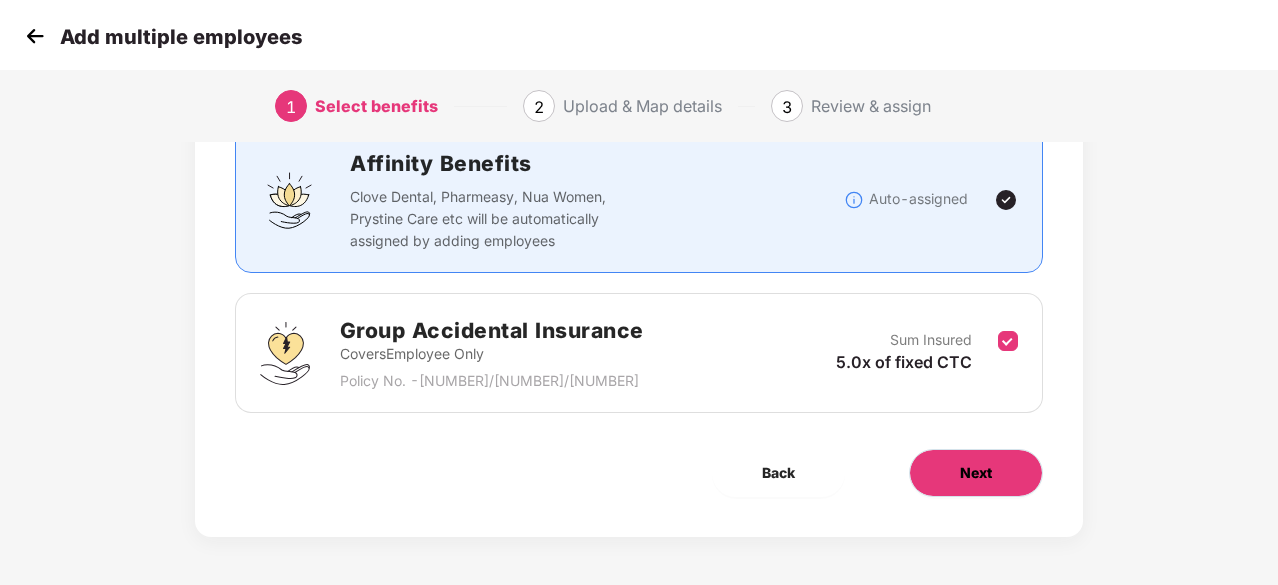 click on "Next" at bounding box center (976, 473) 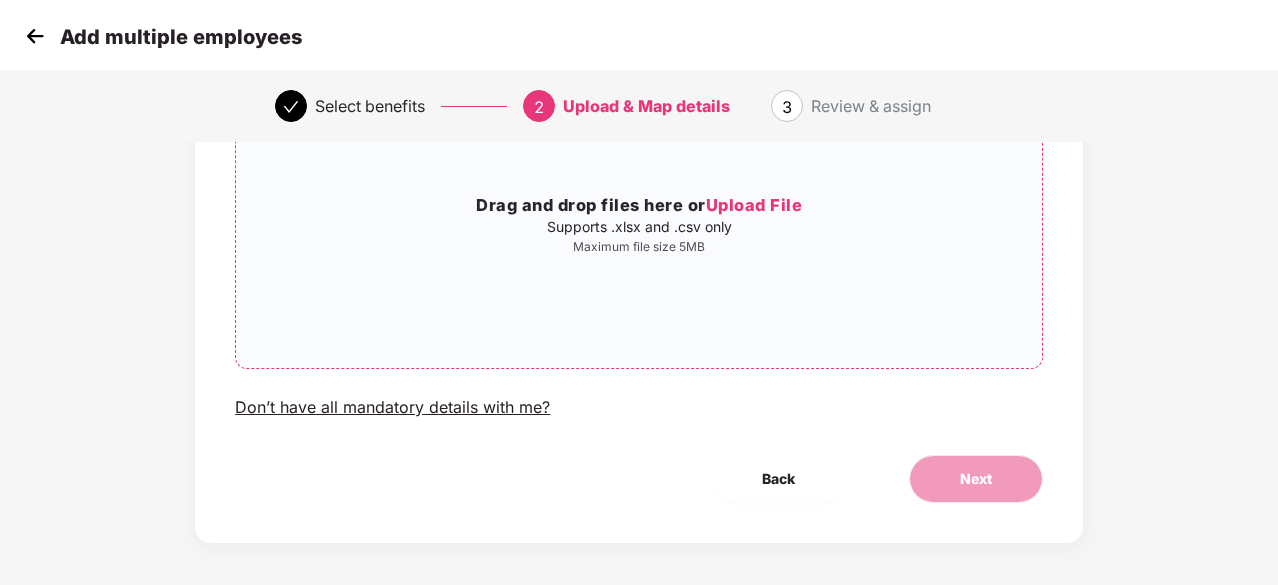 scroll, scrollTop: 218, scrollLeft: 0, axis: vertical 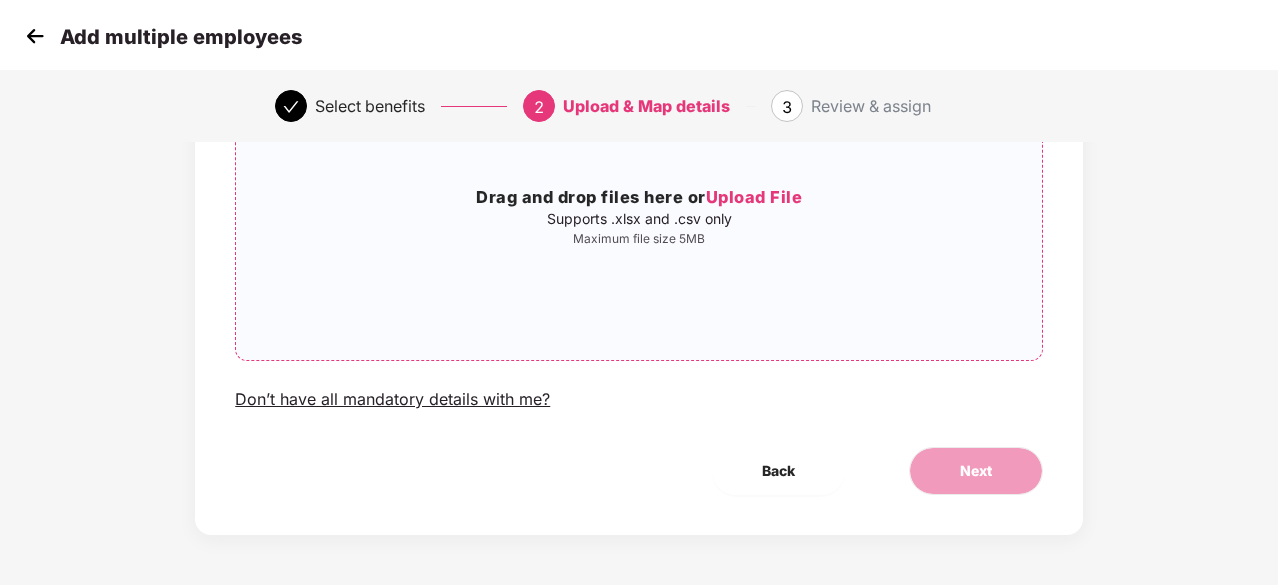 click on "Upload File" at bounding box center (754, 197) 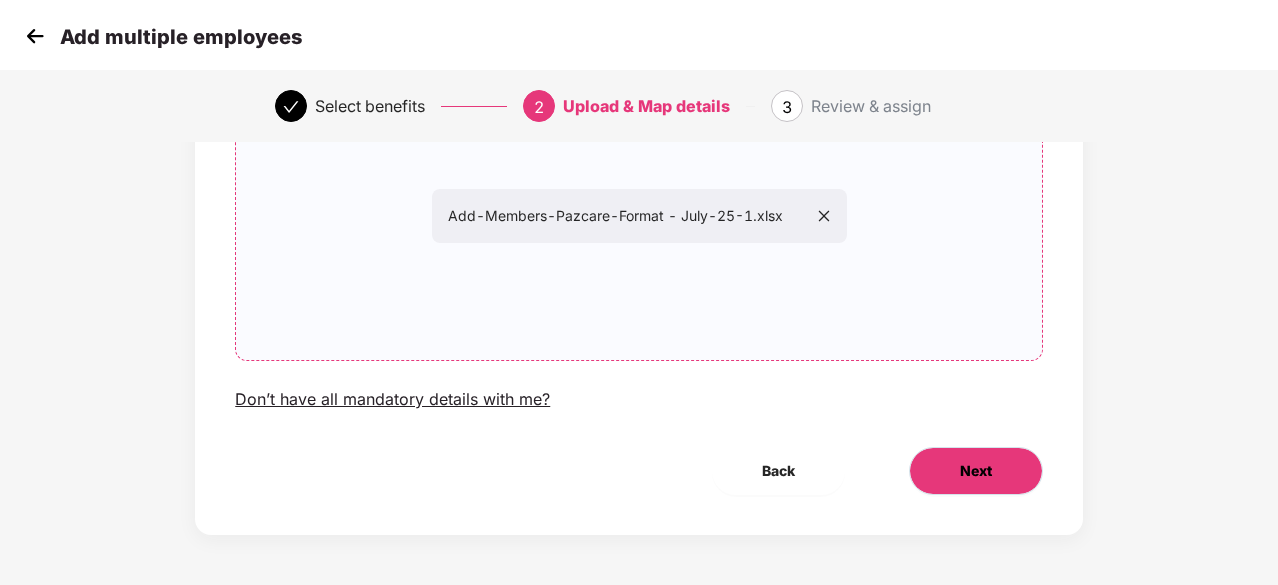 click on "Next" at bounding box center (976, 471) 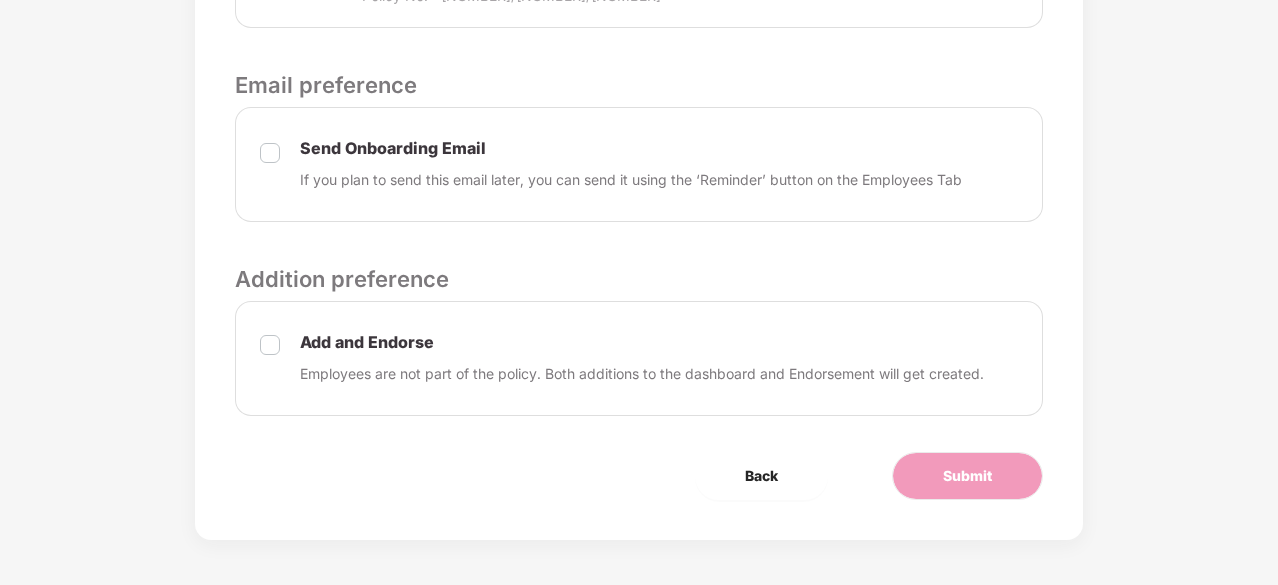 scroll, scrollTop: 742, scrollLeft: 0, axis: vertical 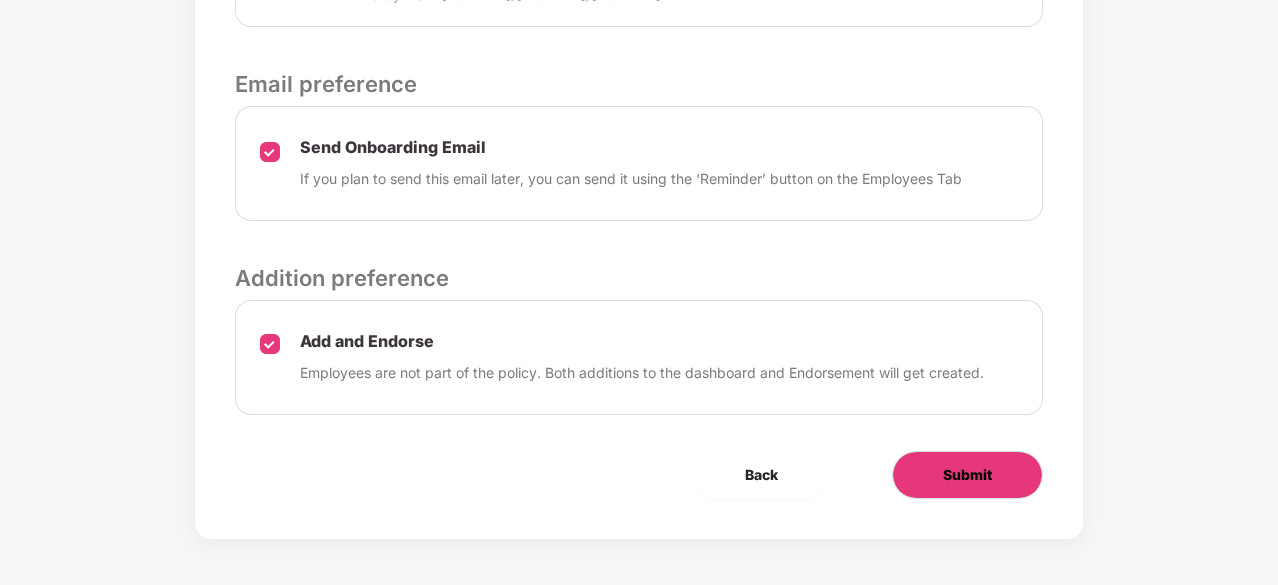 click on "Submit" at bounding box center (967, 475) 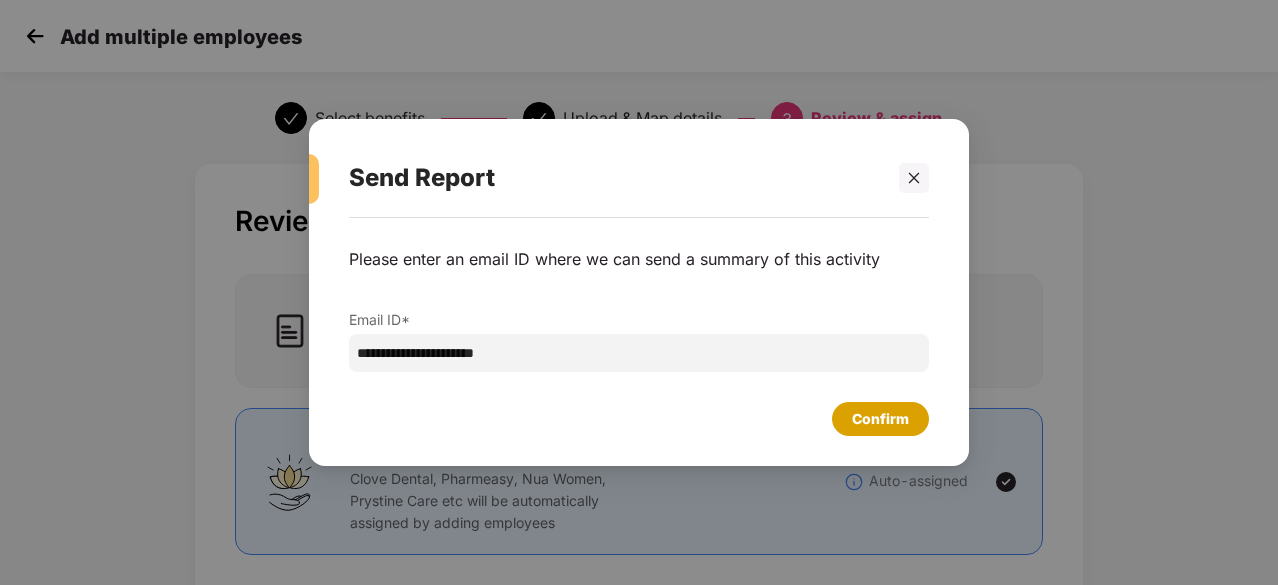 click on "Confirm" at bounding box center (880, 419) 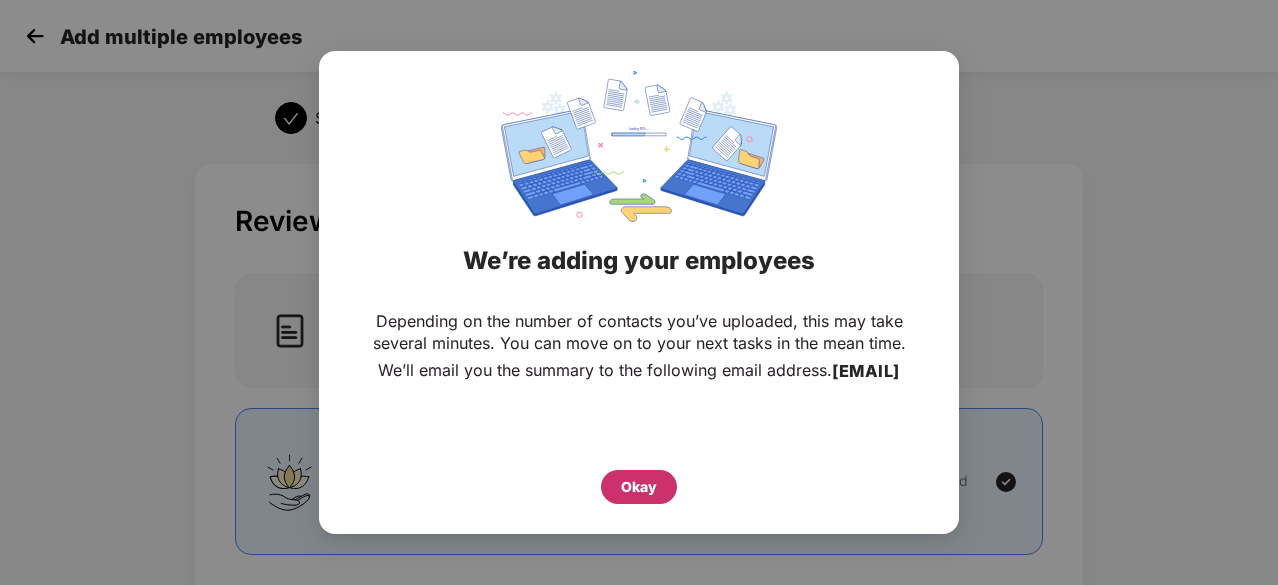 click on "Okay" at bounding box center [639, 487] 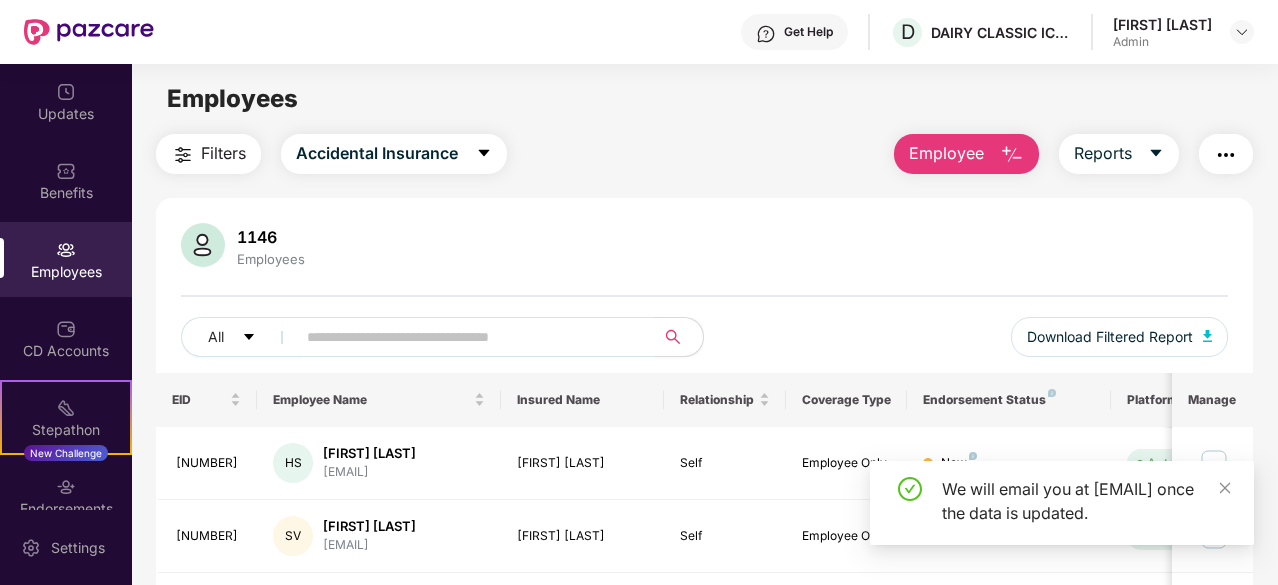 click on "Employee" at bounding box center [946, 153] 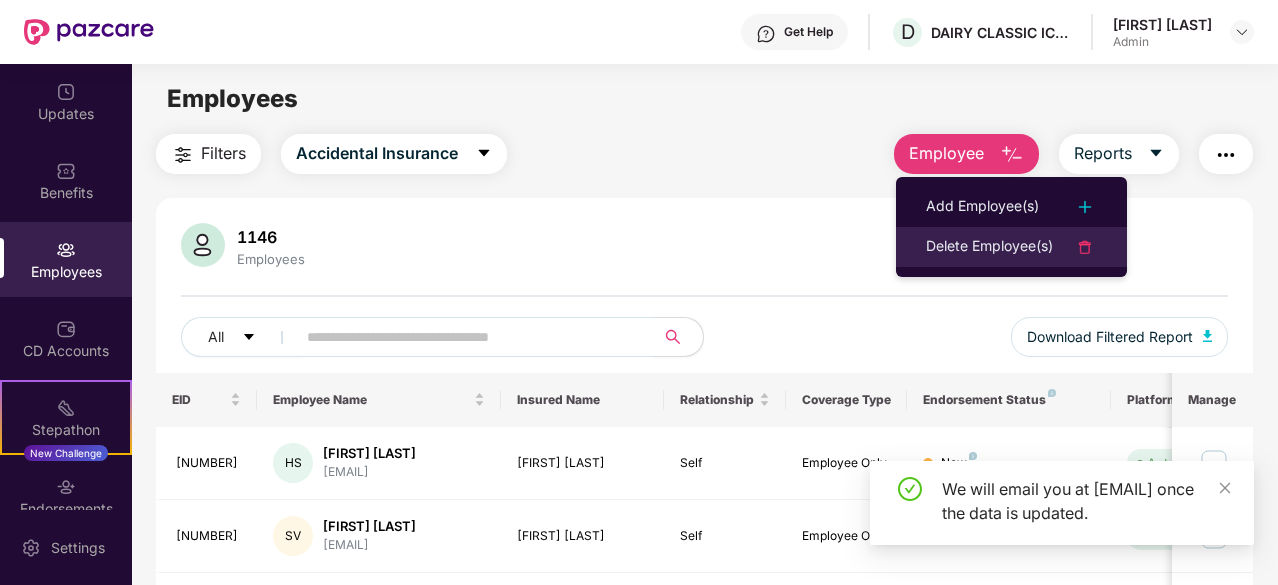 click on "Delete Employee(s)" at bounding box center (989, 247) 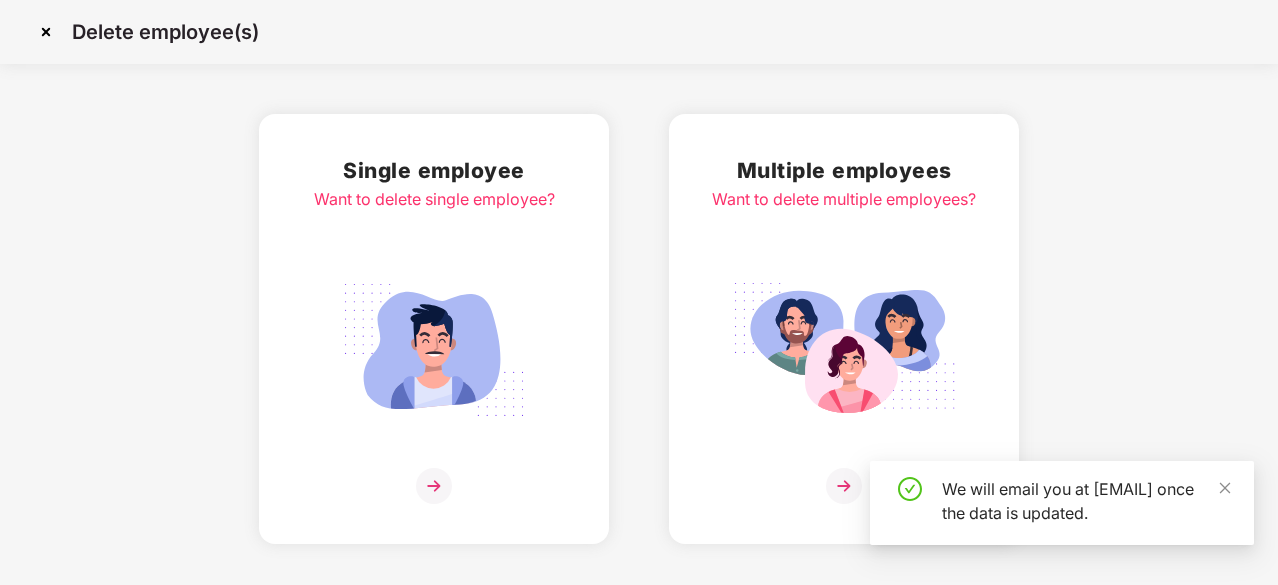 click at bounding box center [844, 350] 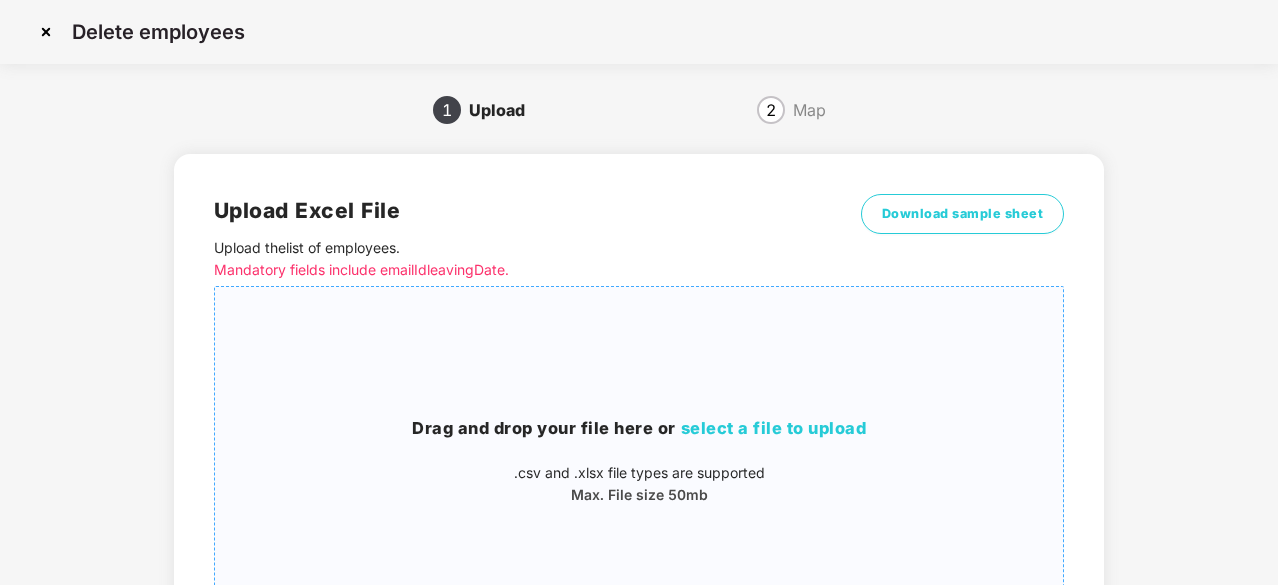 click on "select a file to upload" at bounding box center (774, 428) 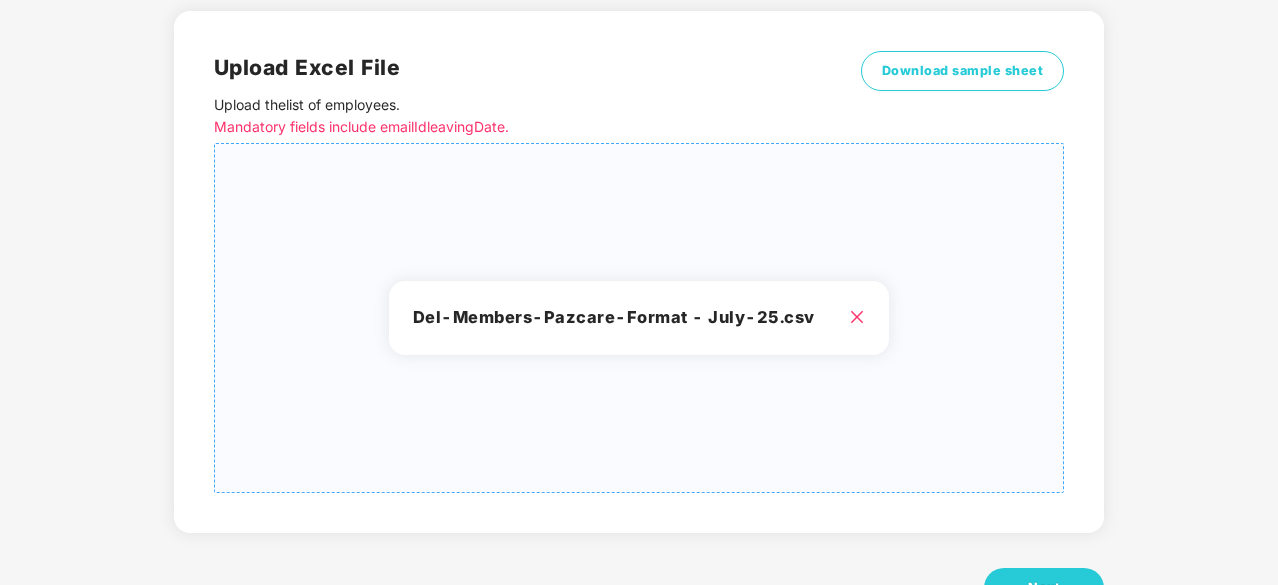 scroll, scrollTop: 216, scrollLeft: 0, axis: vertical 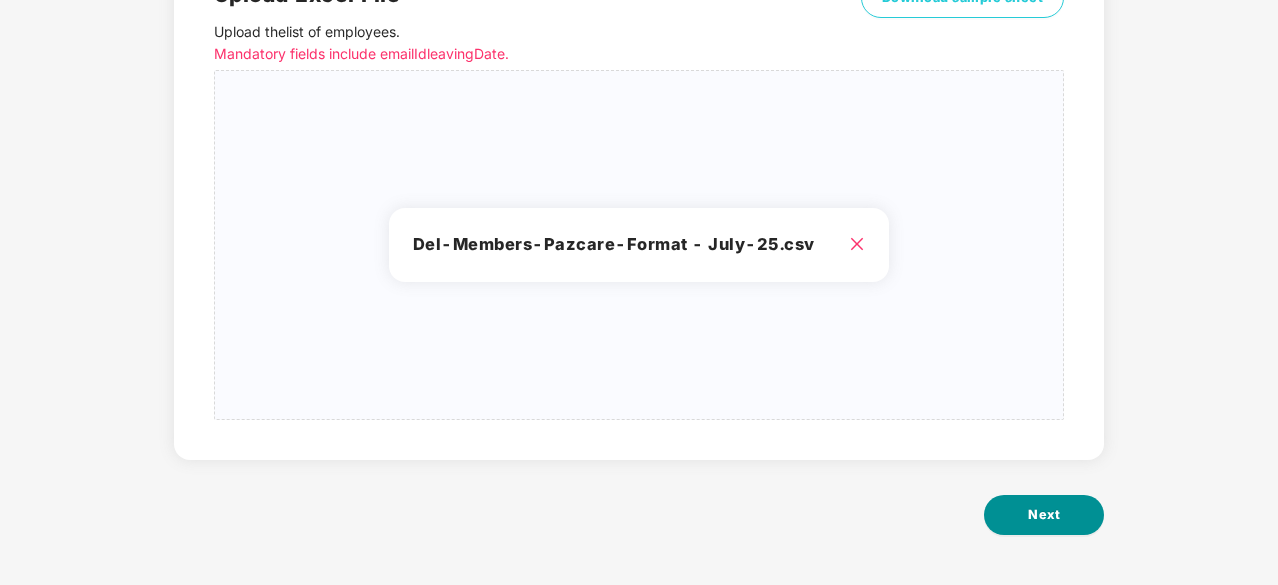 click on "Next" at bounding box center (1044, 515) 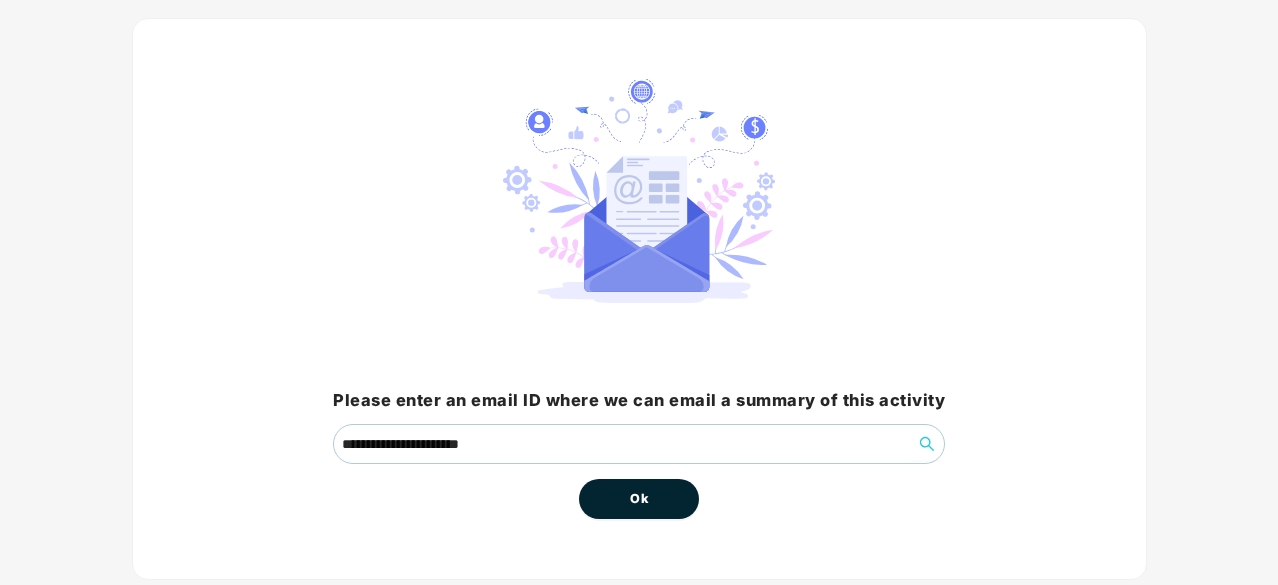 scroll, scrollTop: 152, scrollLeft: 0, axis: vertical 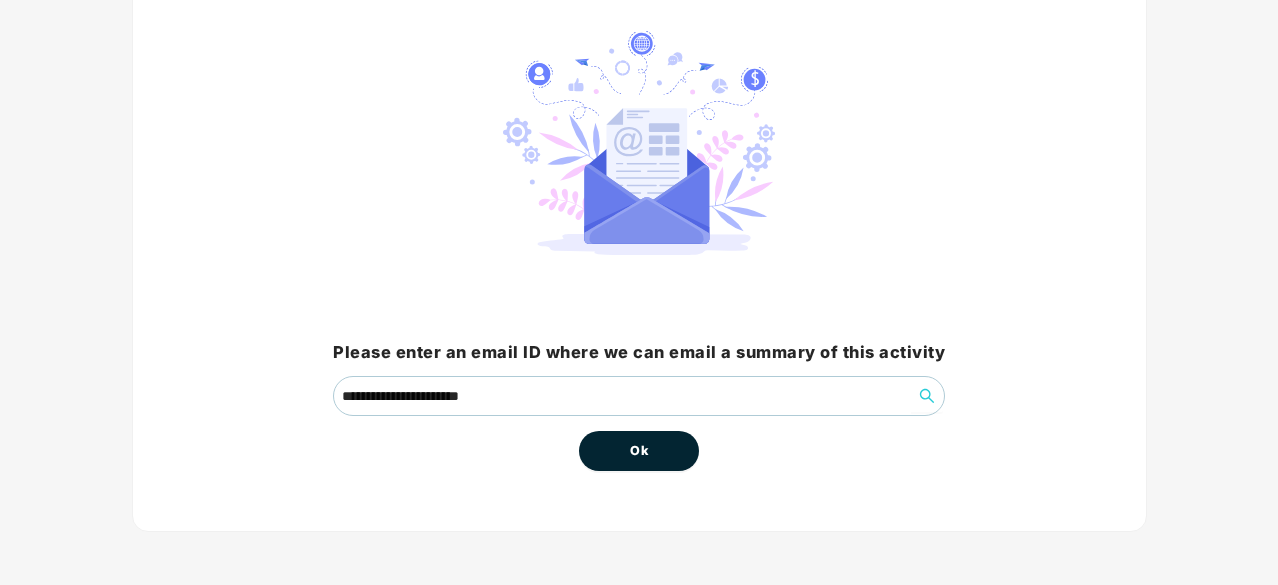 click on "Ok" at bounding box center (639, 451) 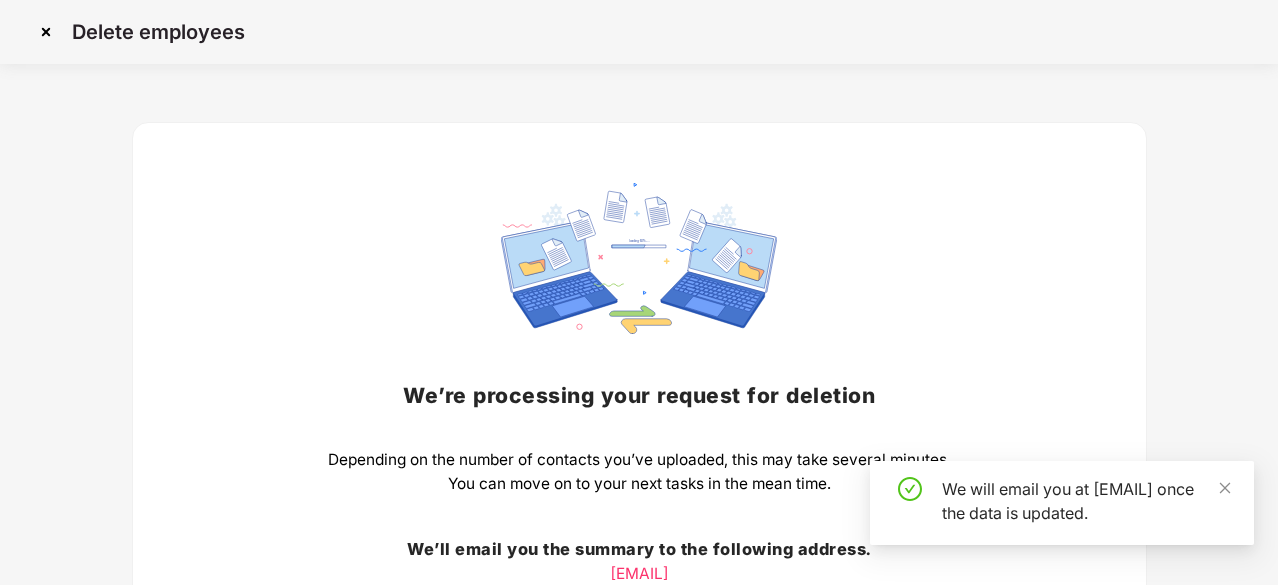 click on "We will email you at [EMAIL] once the data is updated." at bounding box center [1086, 501] 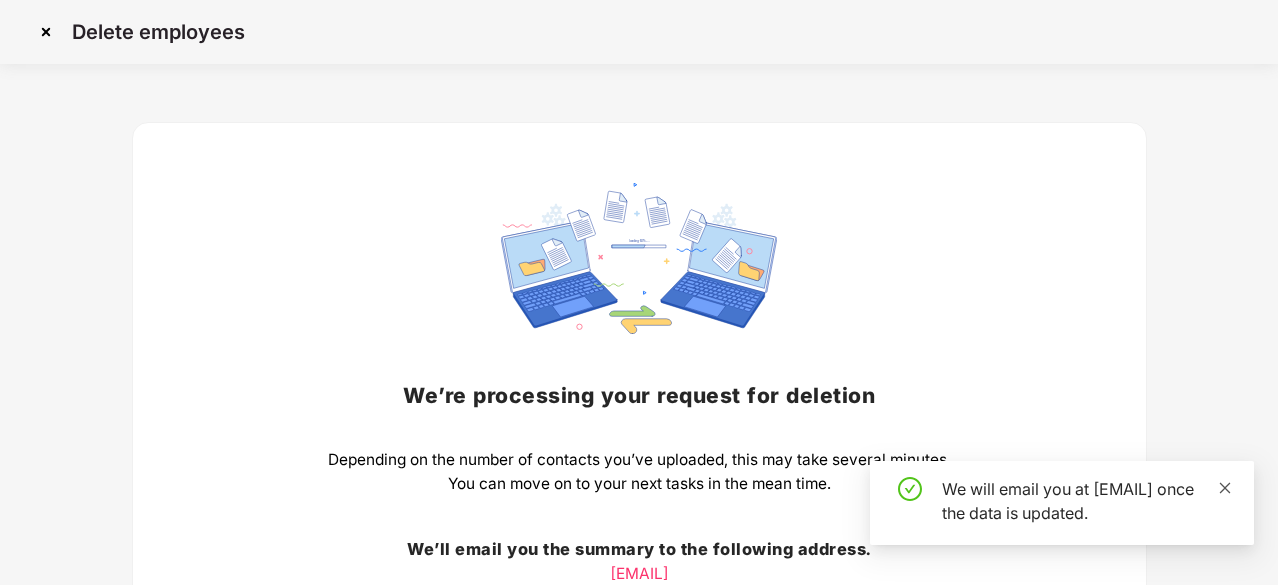 click 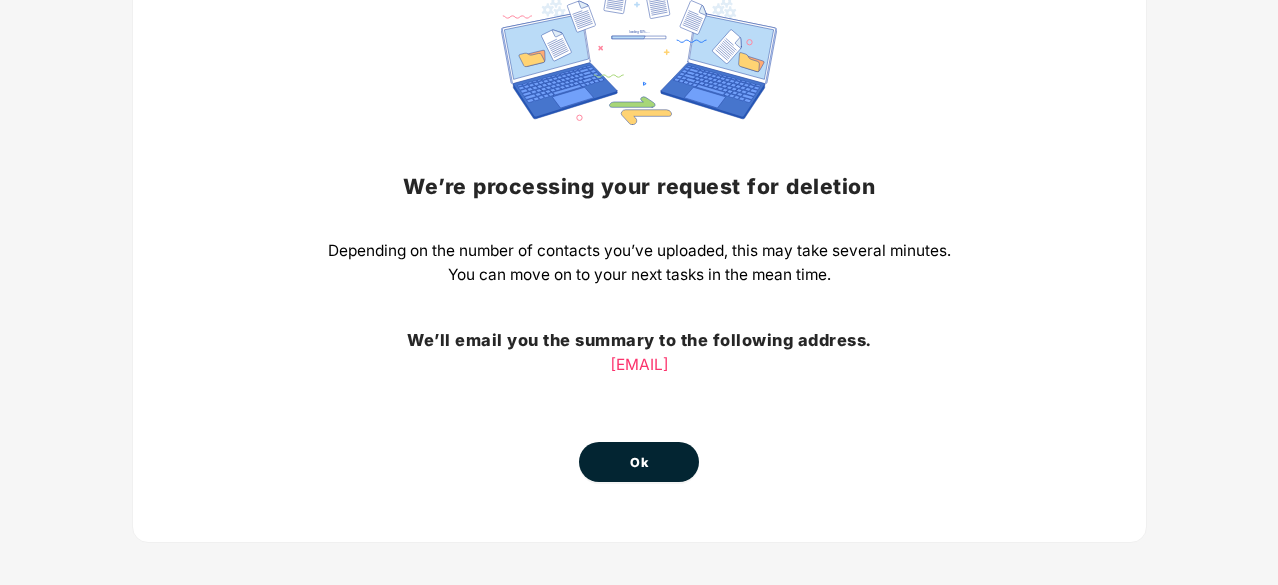 scroll, scrollTop: 221, scrollLeft: 0, axis: vertical 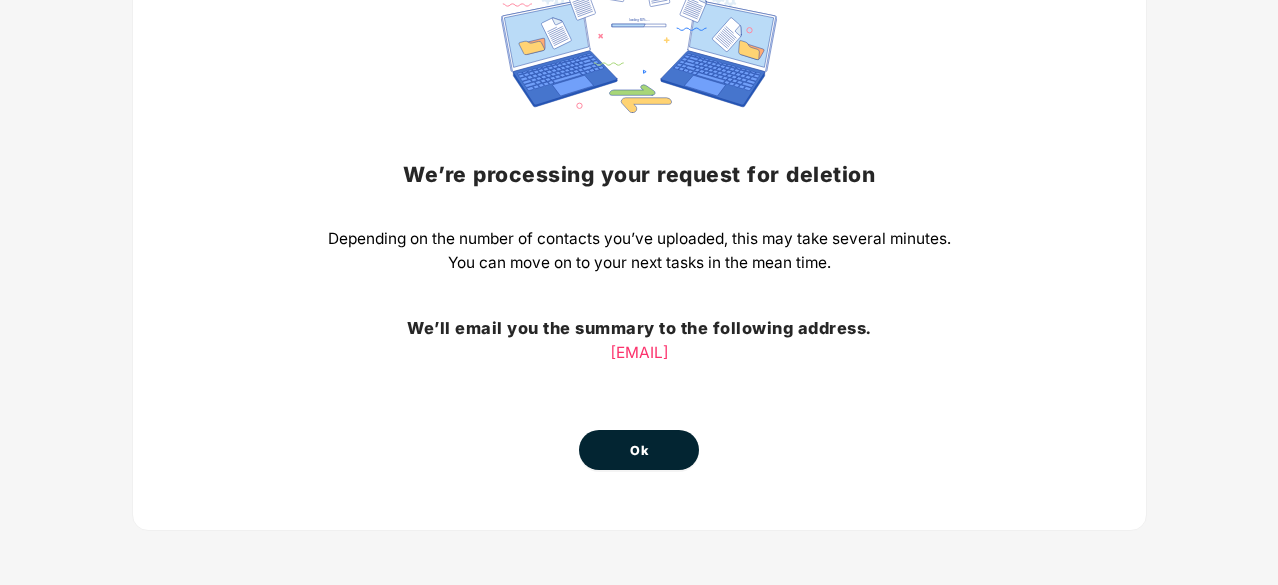 click on "Ok" at bounding box center (639, 450) 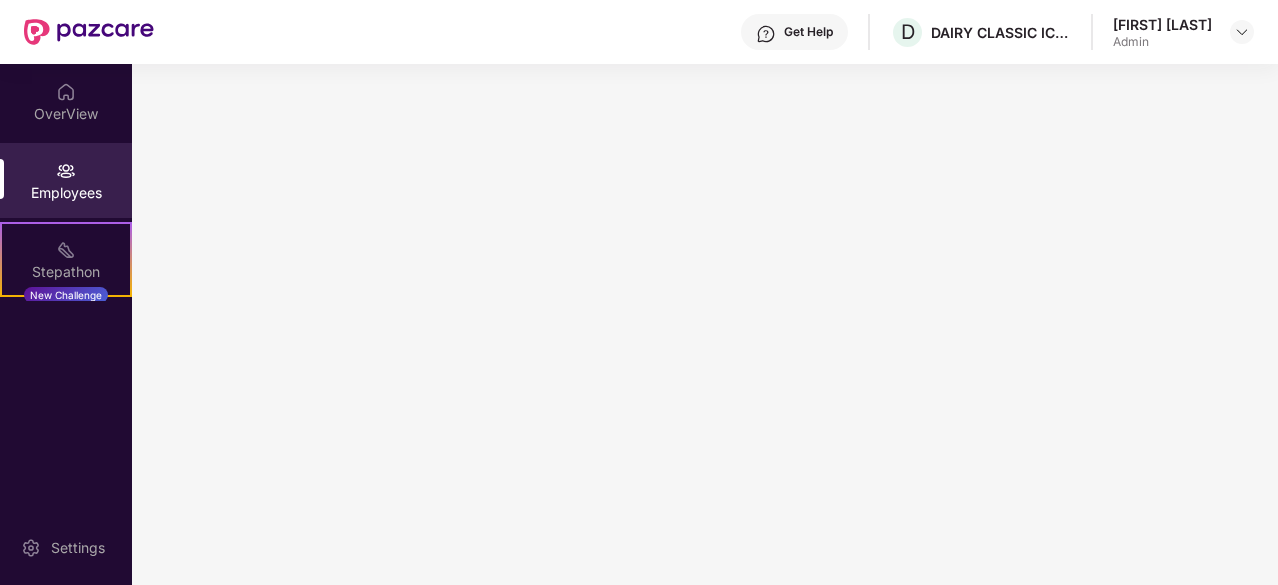 scroll, scrollTop: 0, scrollLeft: 0, axis: both 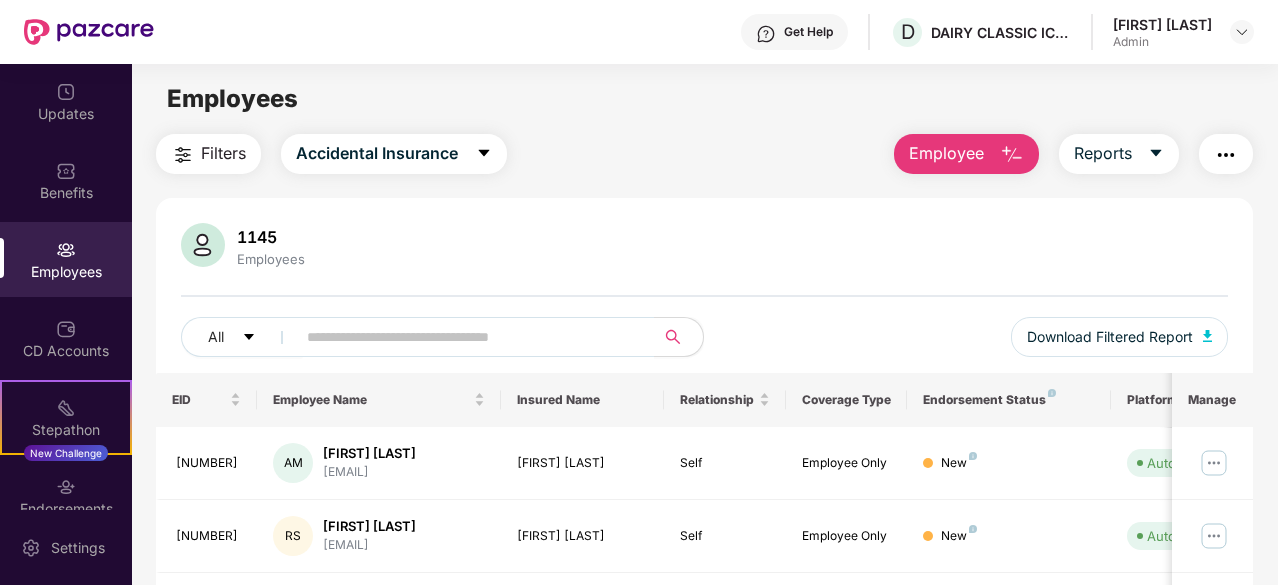 click at bounding box center [1226, 155] 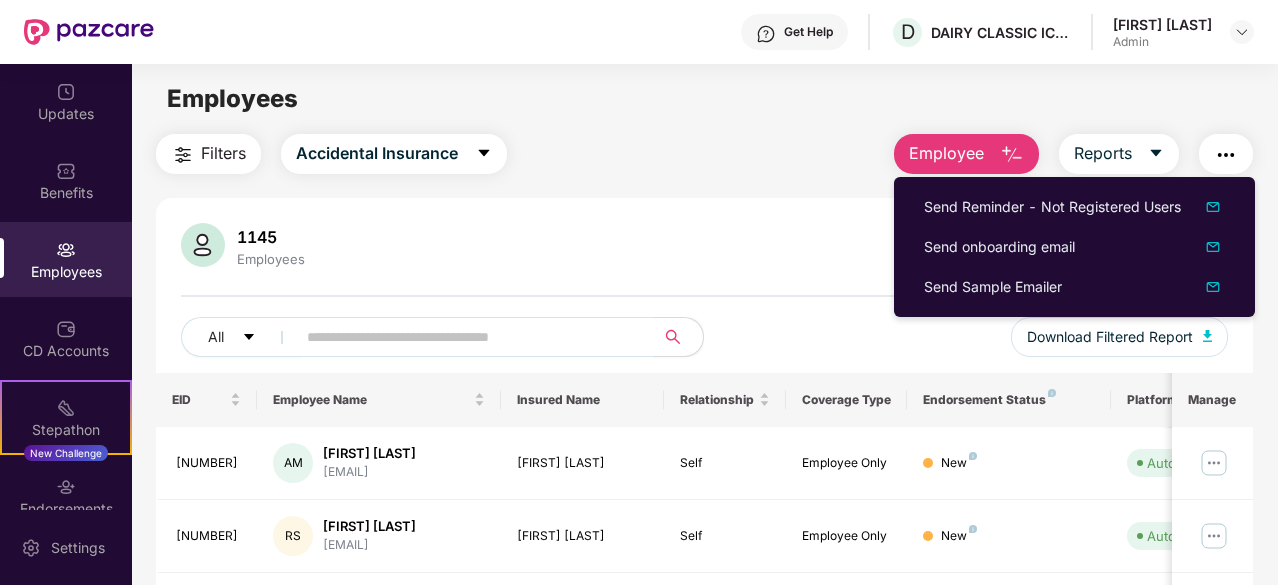 click on "Employees" at bounding box center [704, 99] 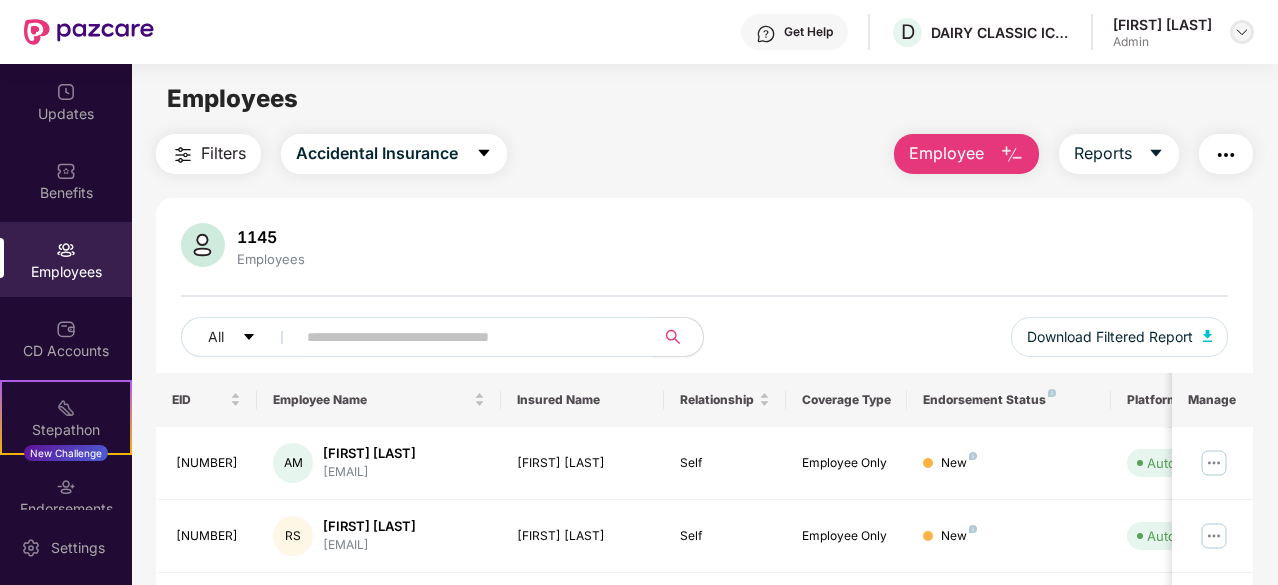 click at bounding box center (1242, 32) 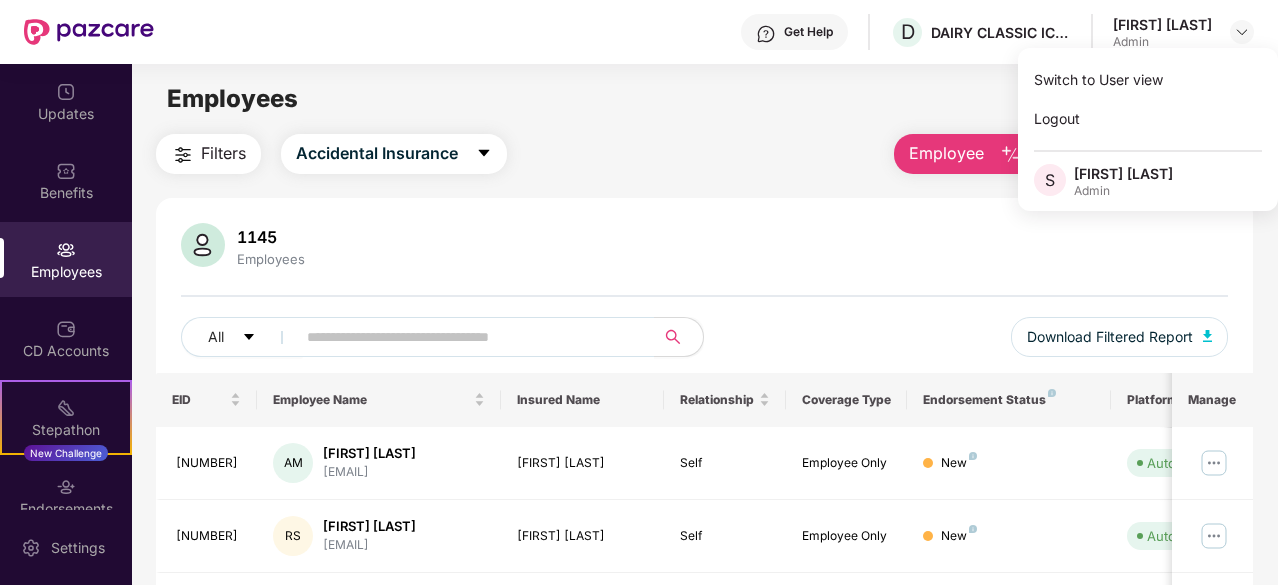 click on "[FIRST] [LAST]" at bounding box center (1123, 173) 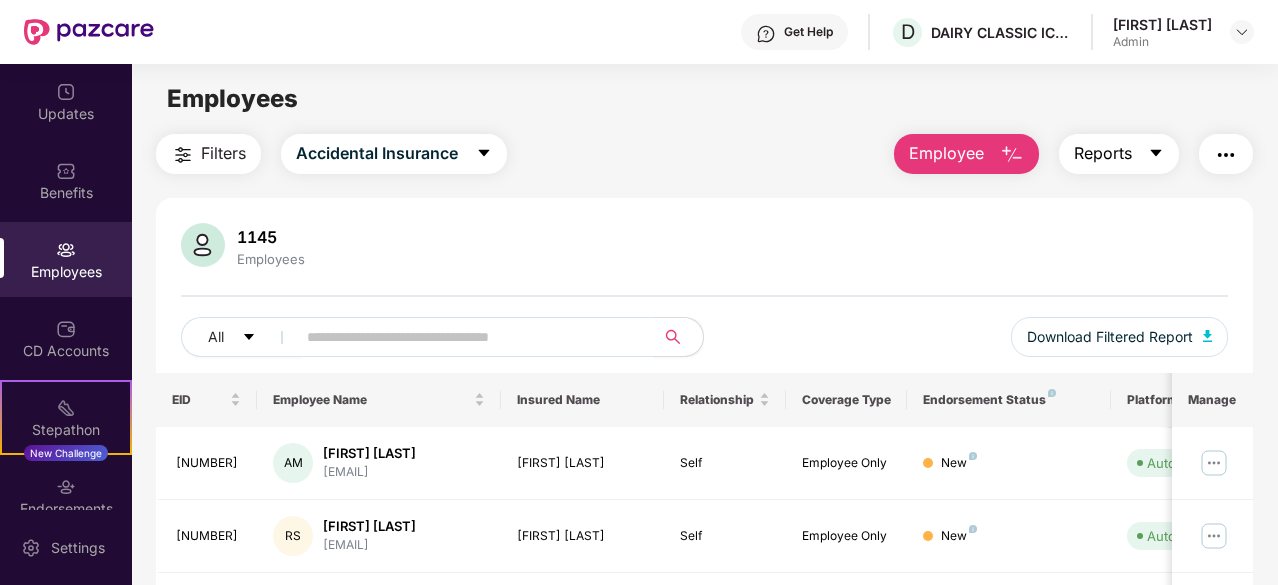 click on "Reports" at bounding box center [1119, 154] 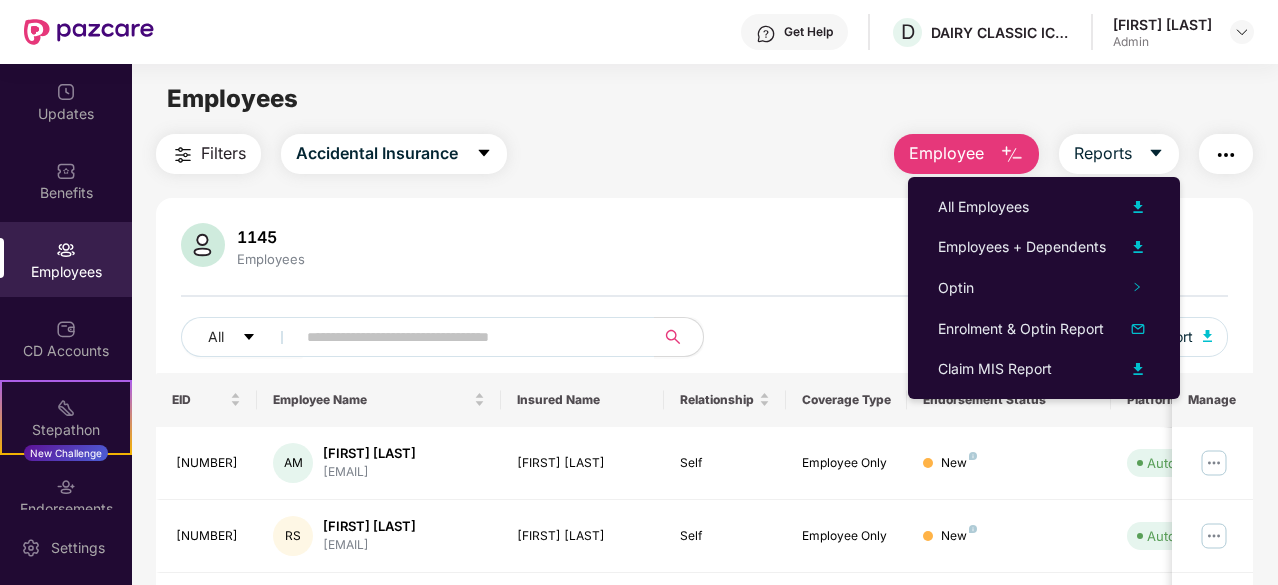 click on "[FIRST] [LAST]" at bounding box center (1162, 24) 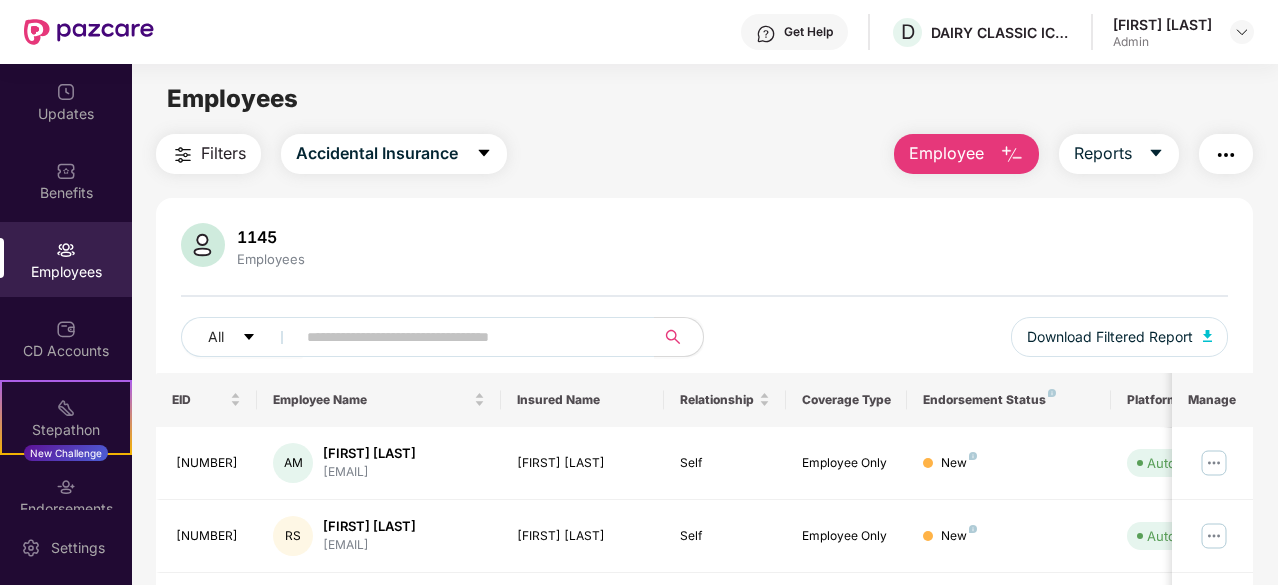 click on "[FIRST] [LAST]" at bounding box center [1162, 24] 